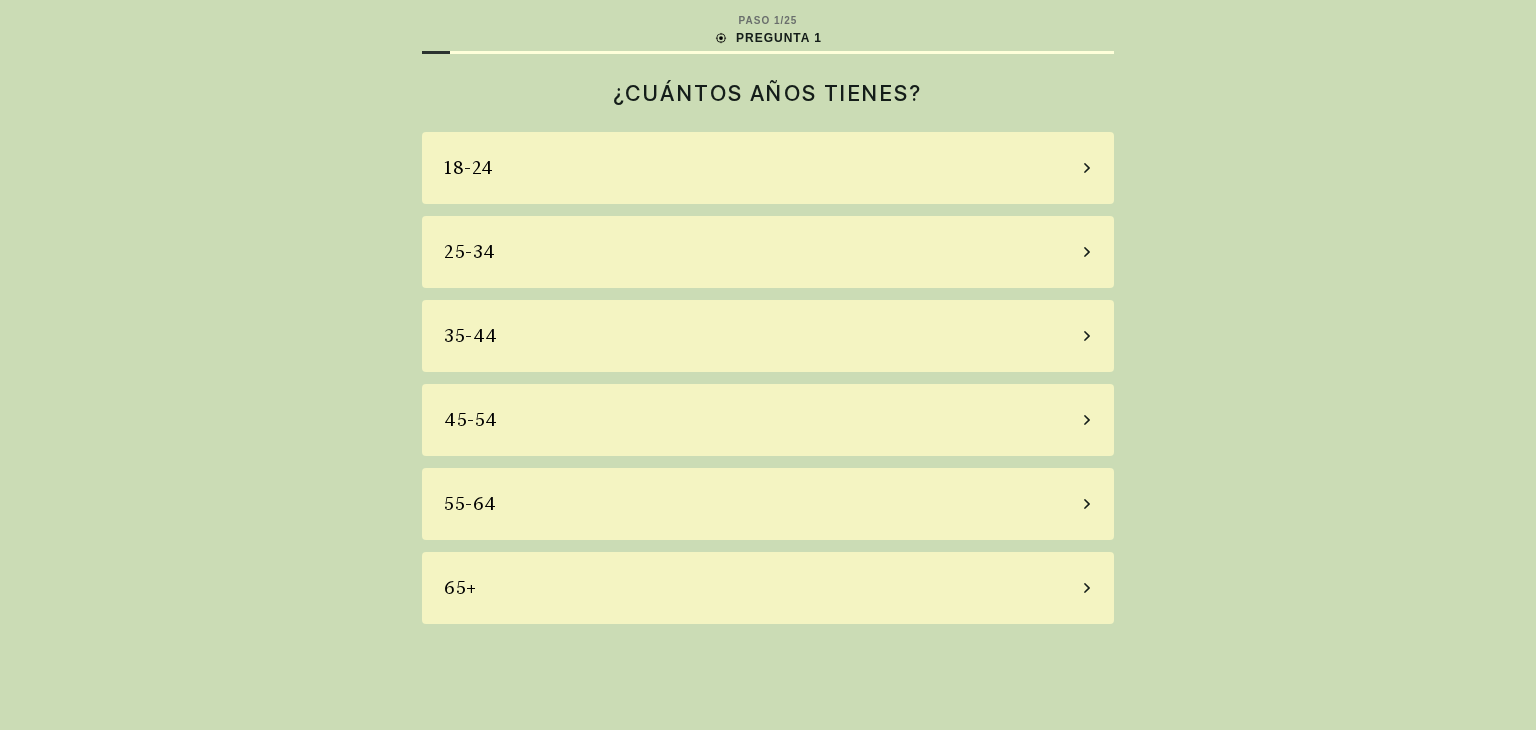 scroll, scrollTop: 0, scrollLeft: 0, axis: both 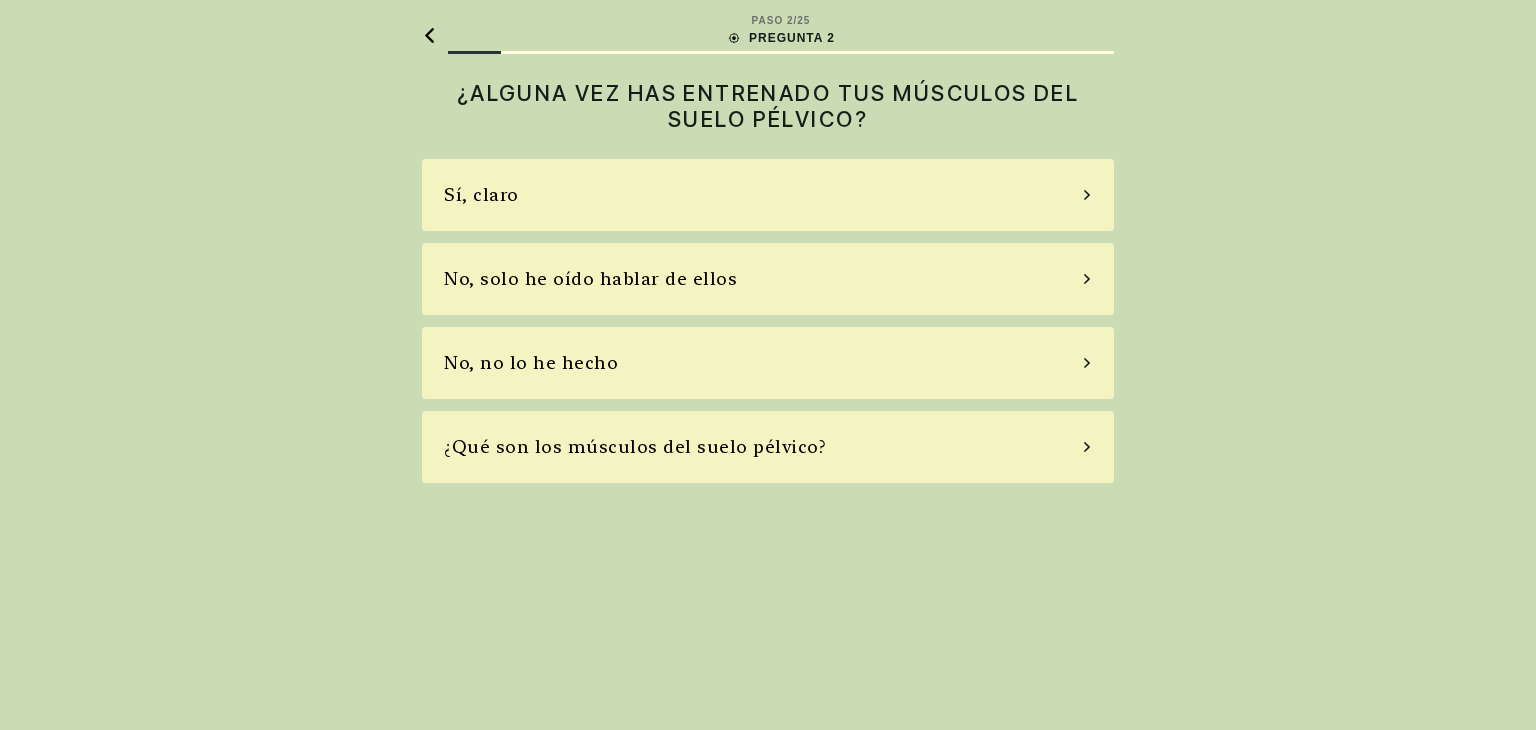 click on "No, no lo he hecho" at bounding box center (768, 363) 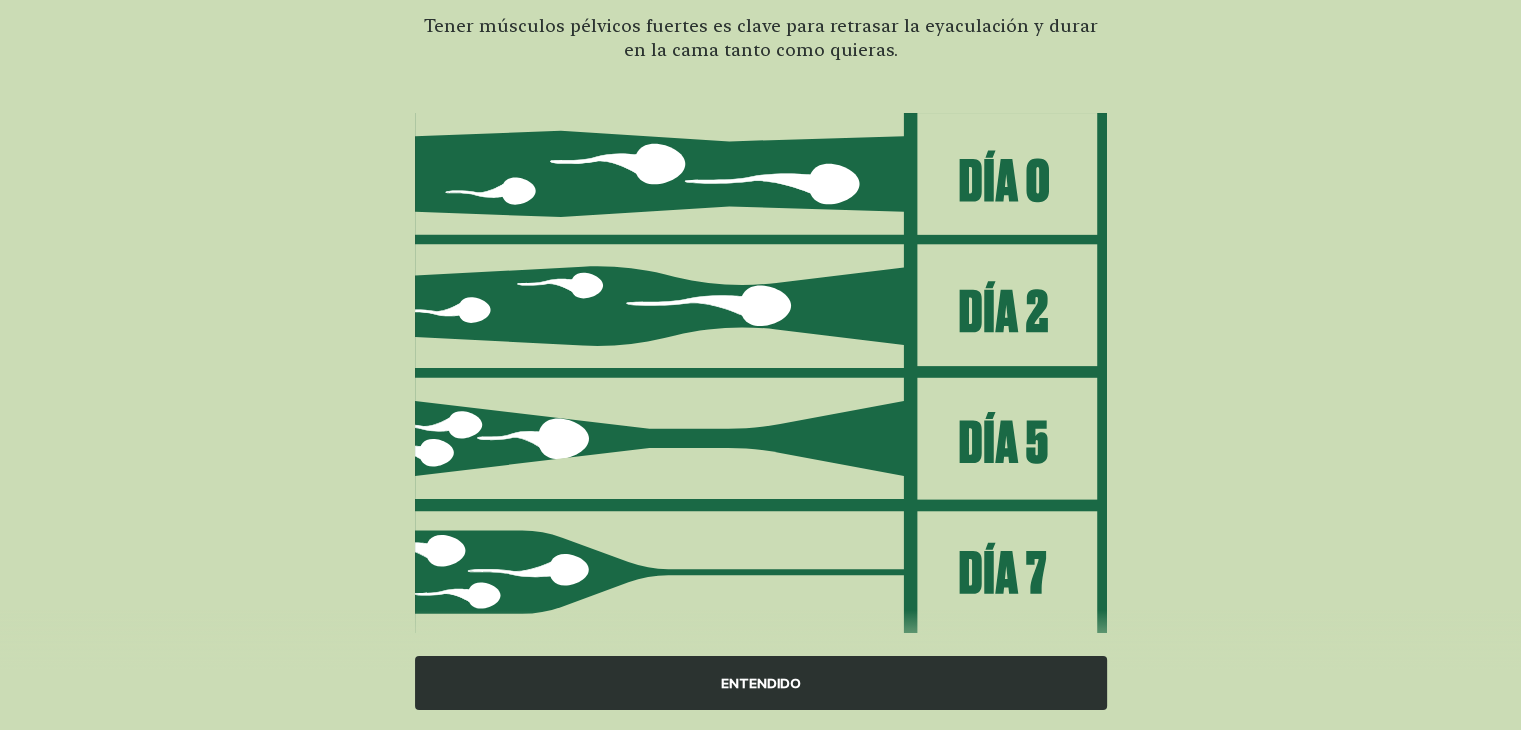scroll, scrollTop: 198, scrollLeft: 0, axis: vertical 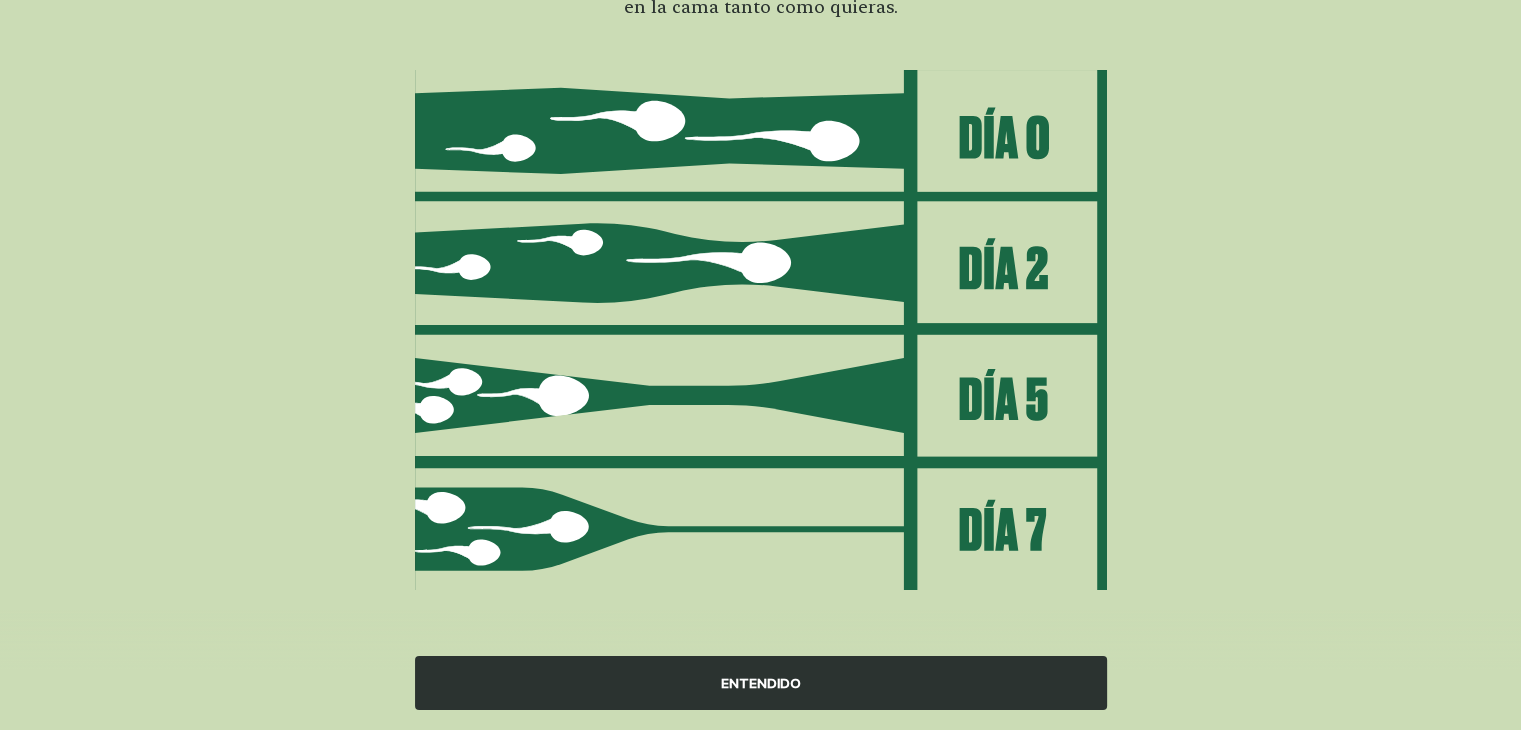 click on "ENTENDIDO" at bounding box center [761, 683] 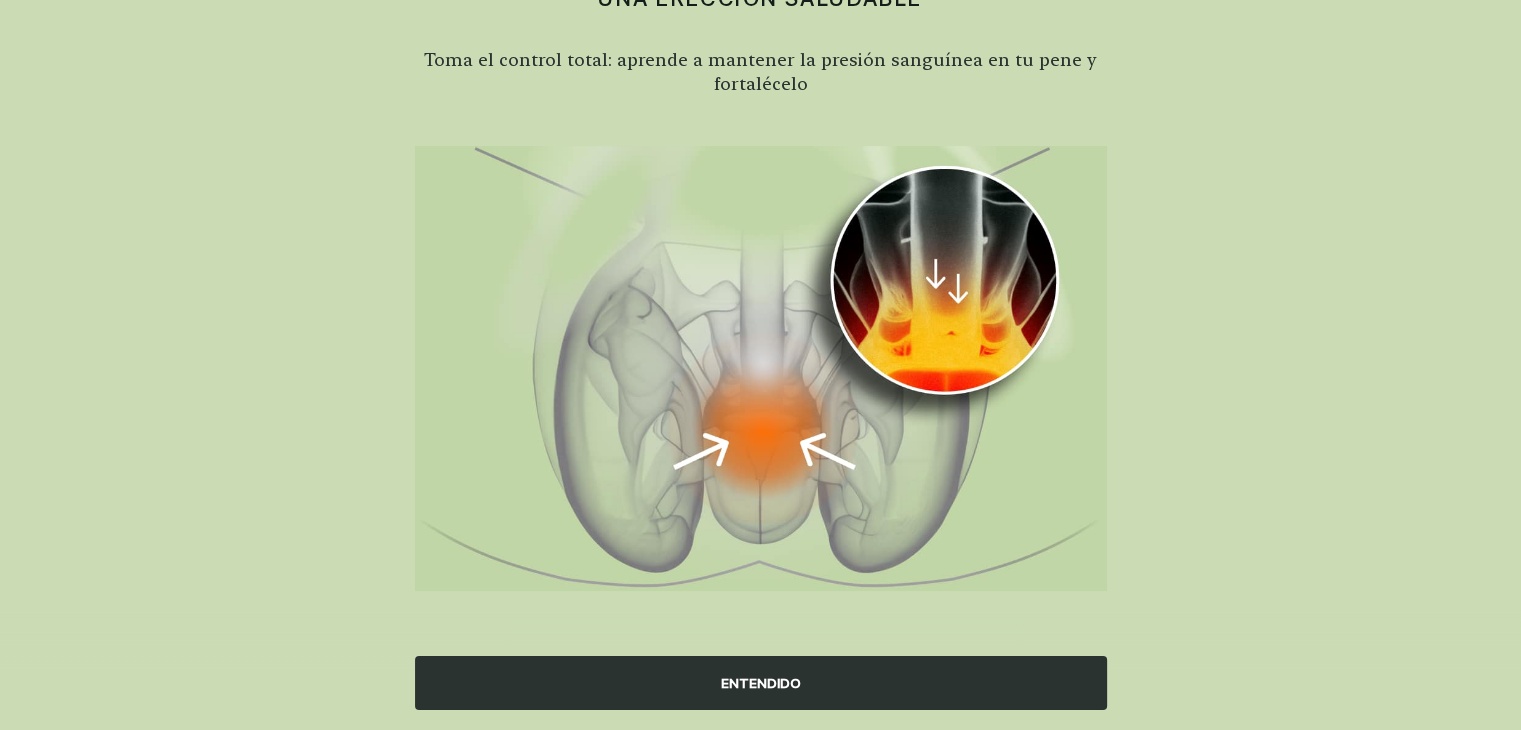 scroll, scrollTop: 120, scrollLeft: 0, axis: vertical 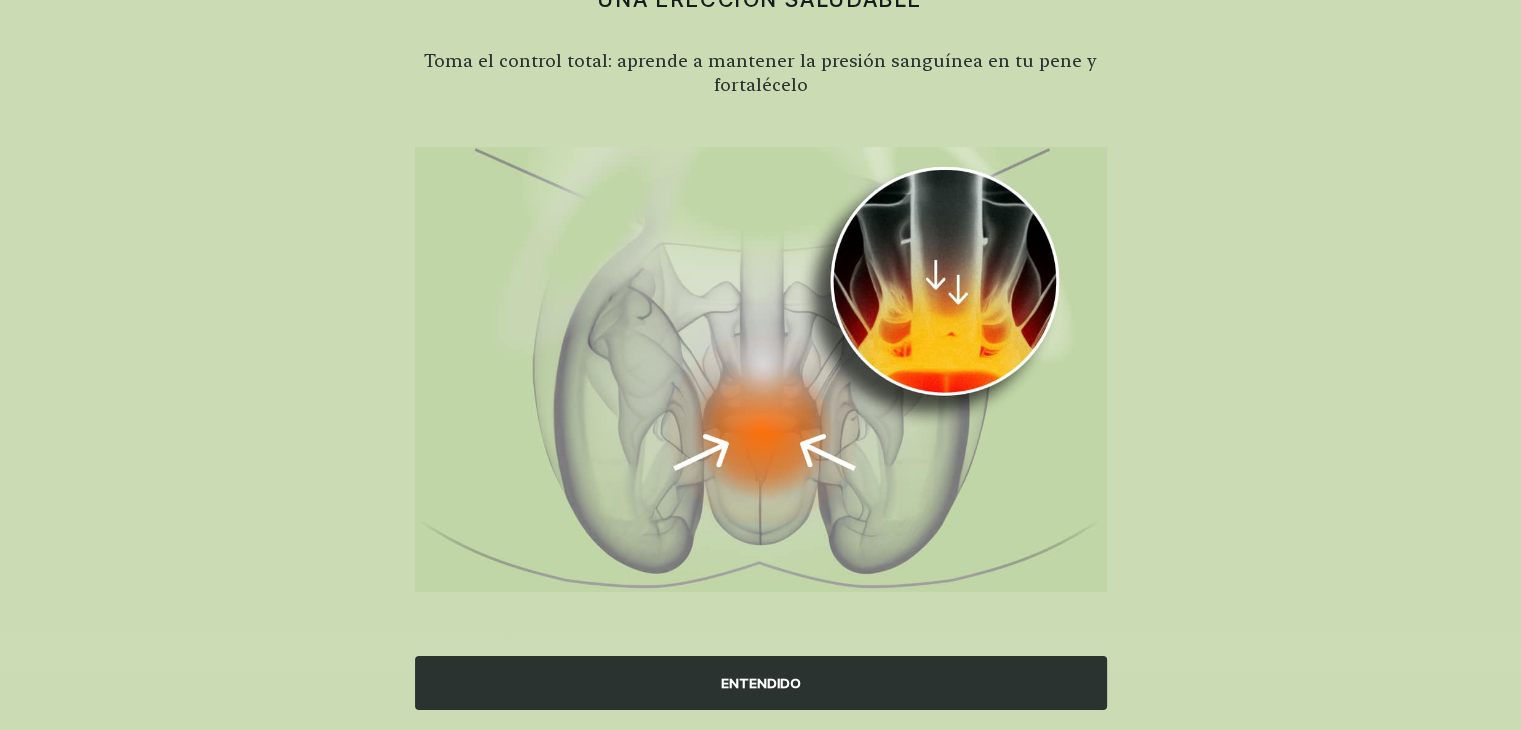 click on "ENTENDIDO" at bounding box center [761, 683] 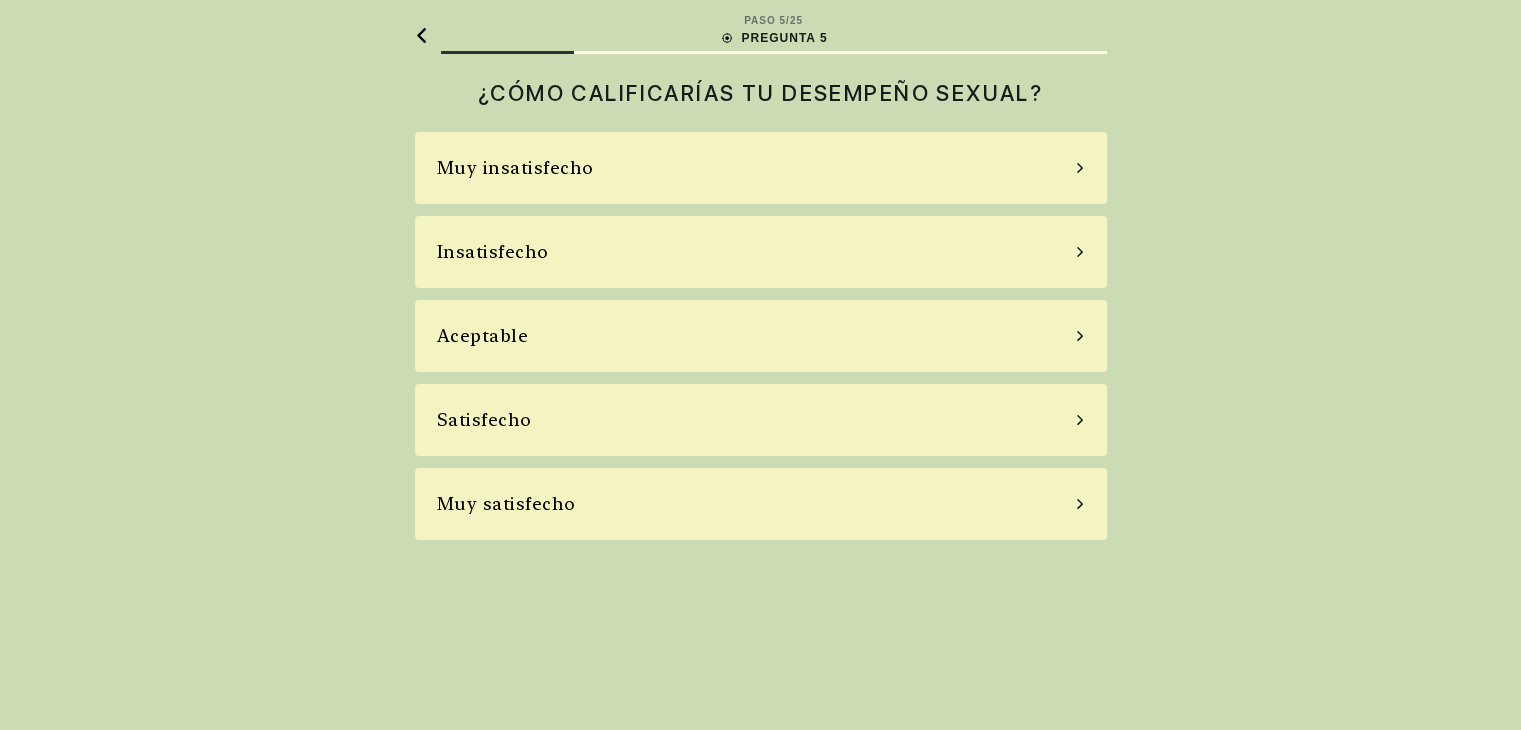scroll, scrollTop: 0, scrollLeft: 0, axis: both 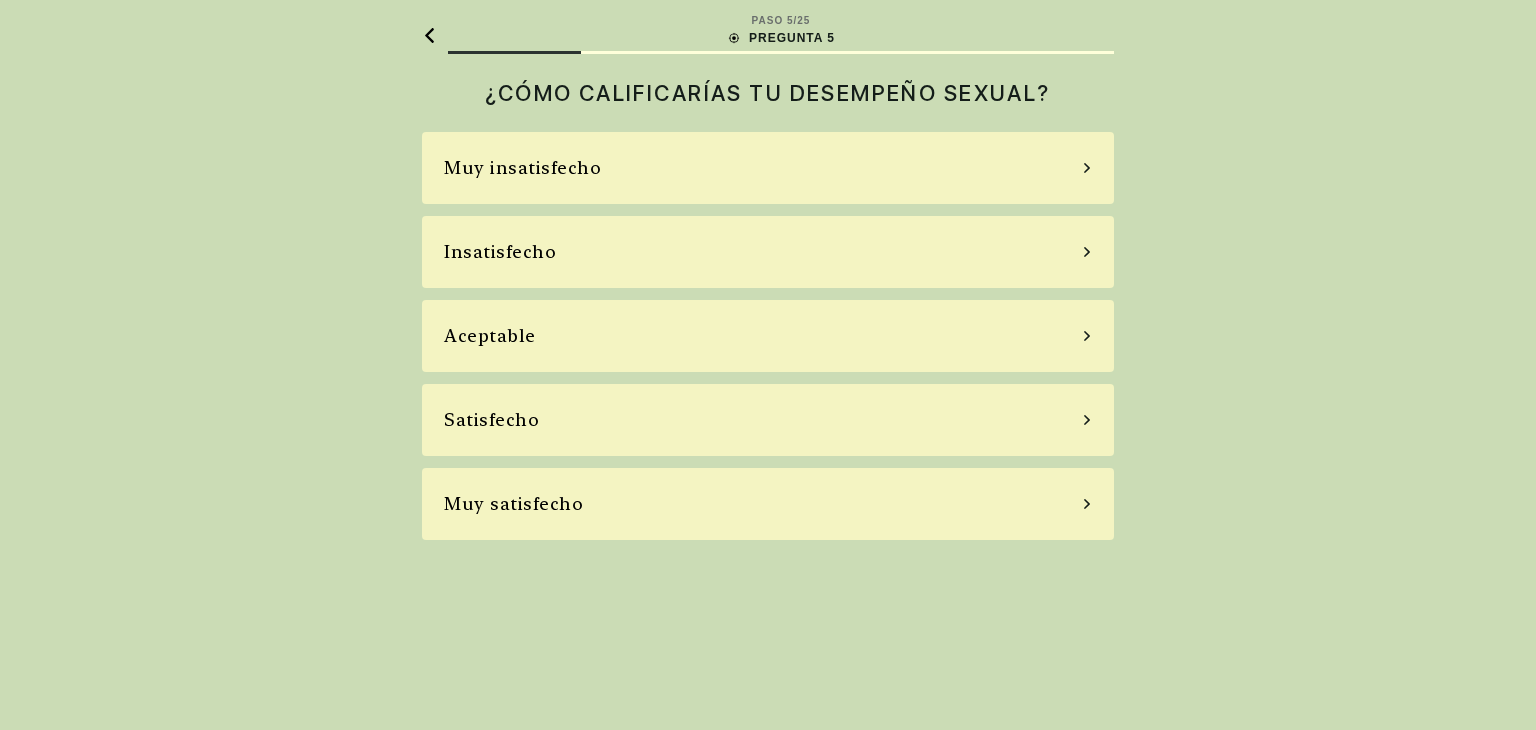 click on "Insatisfecho" at bounding box center (768, 252) 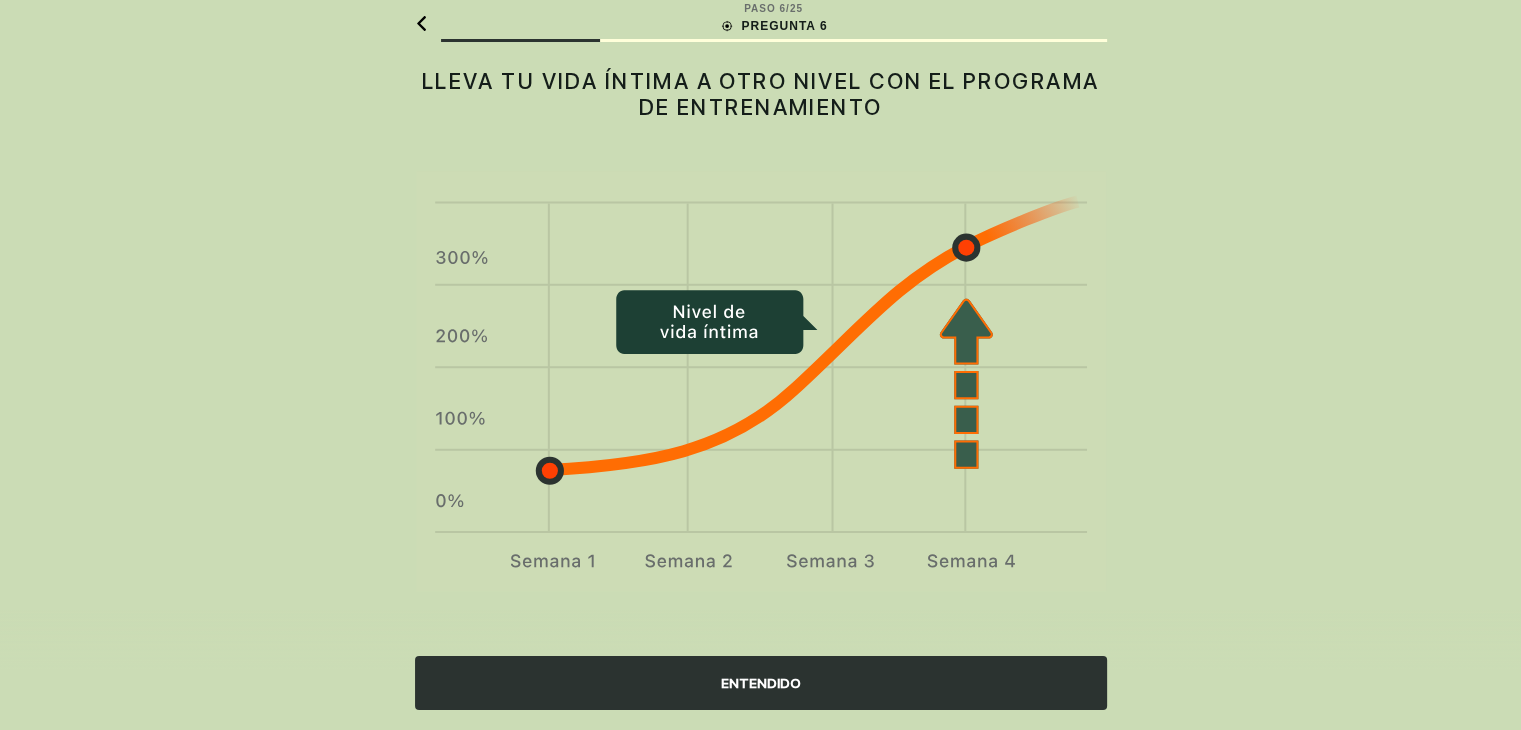 scroll, scrollTop: 14, scrollLeft: 0, axis: vertical 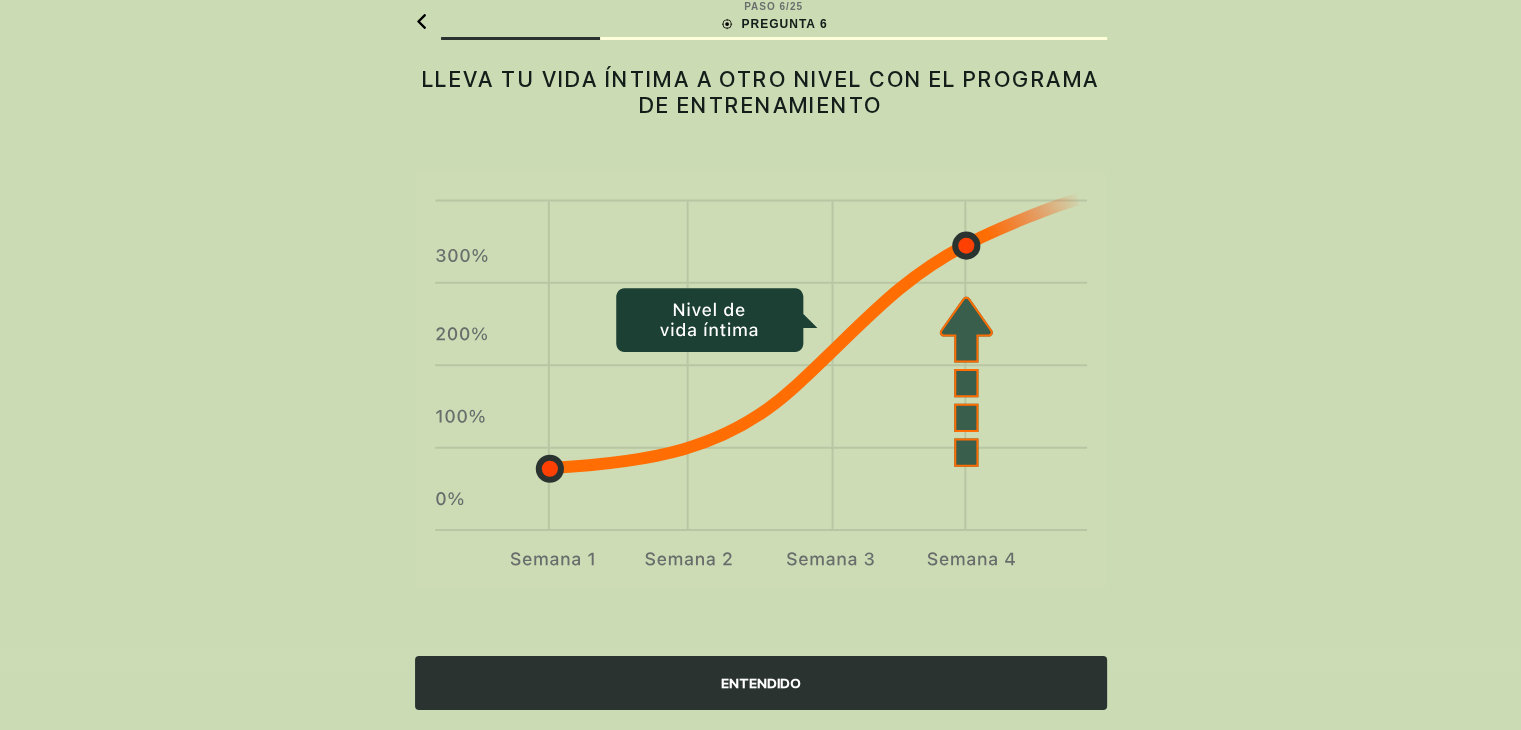 click on "ENTENDIDO" at bounding box center [761, 683] 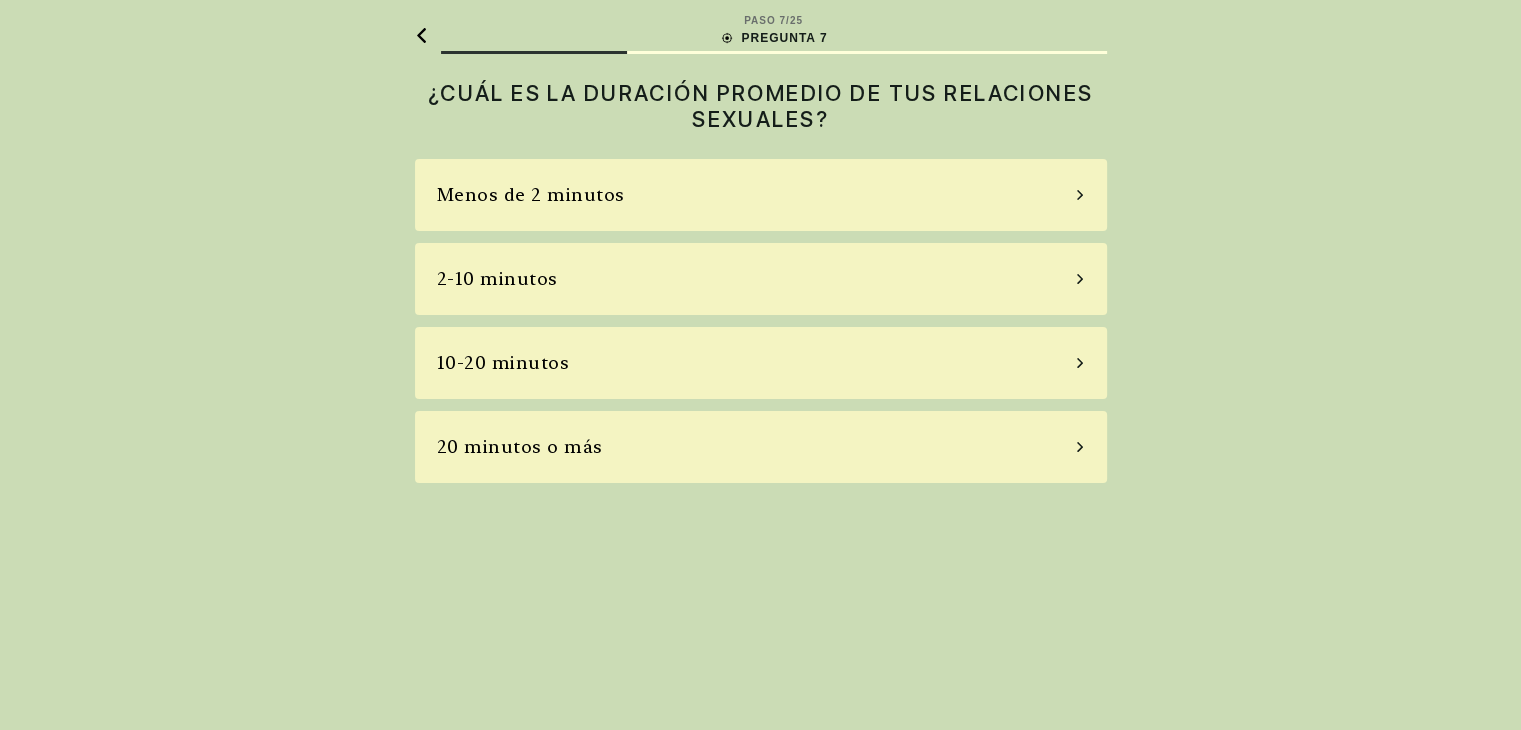 scroll, scrollTop: 0, scrollLeft: 0, axis: both 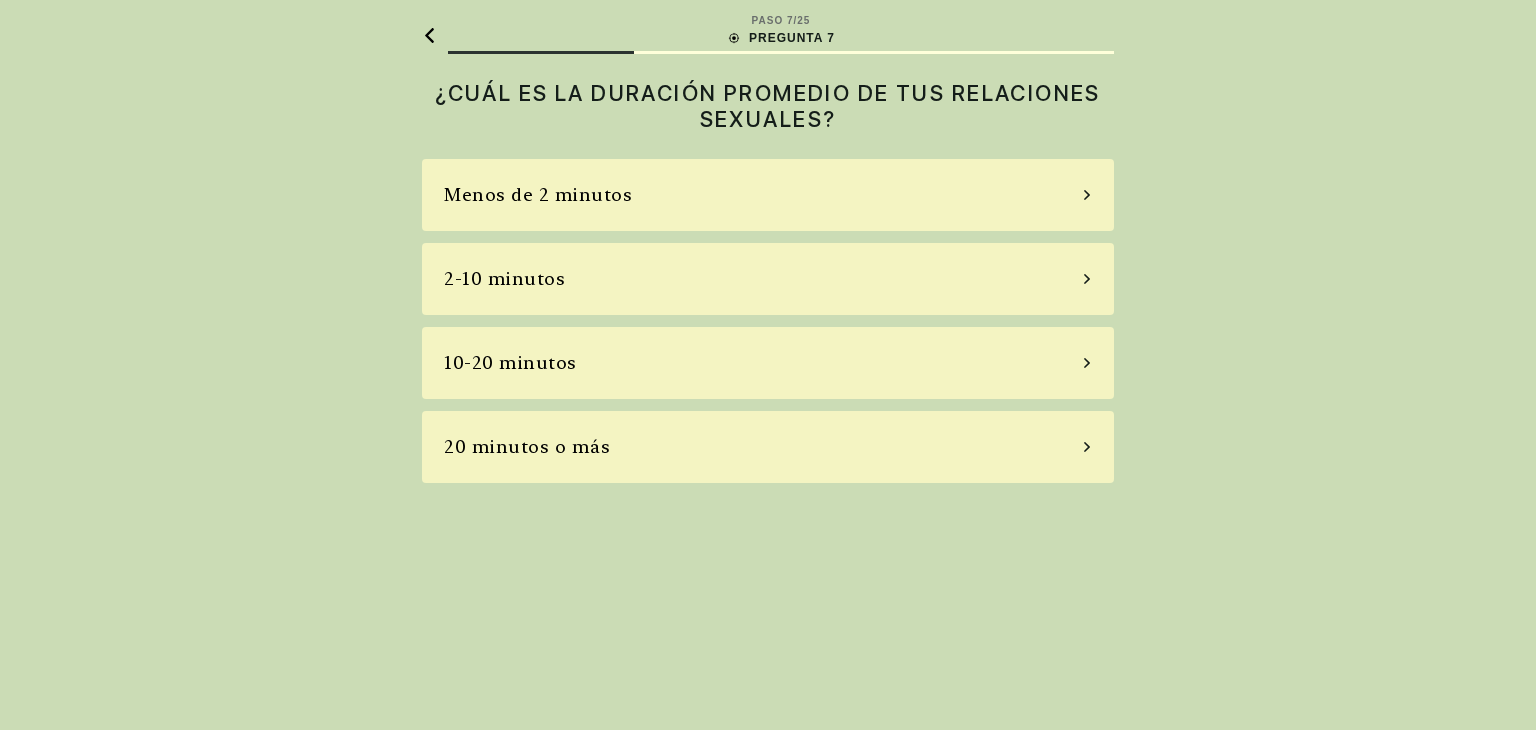click on "Menos de 2 minutos" at bounding box center [768, 195] 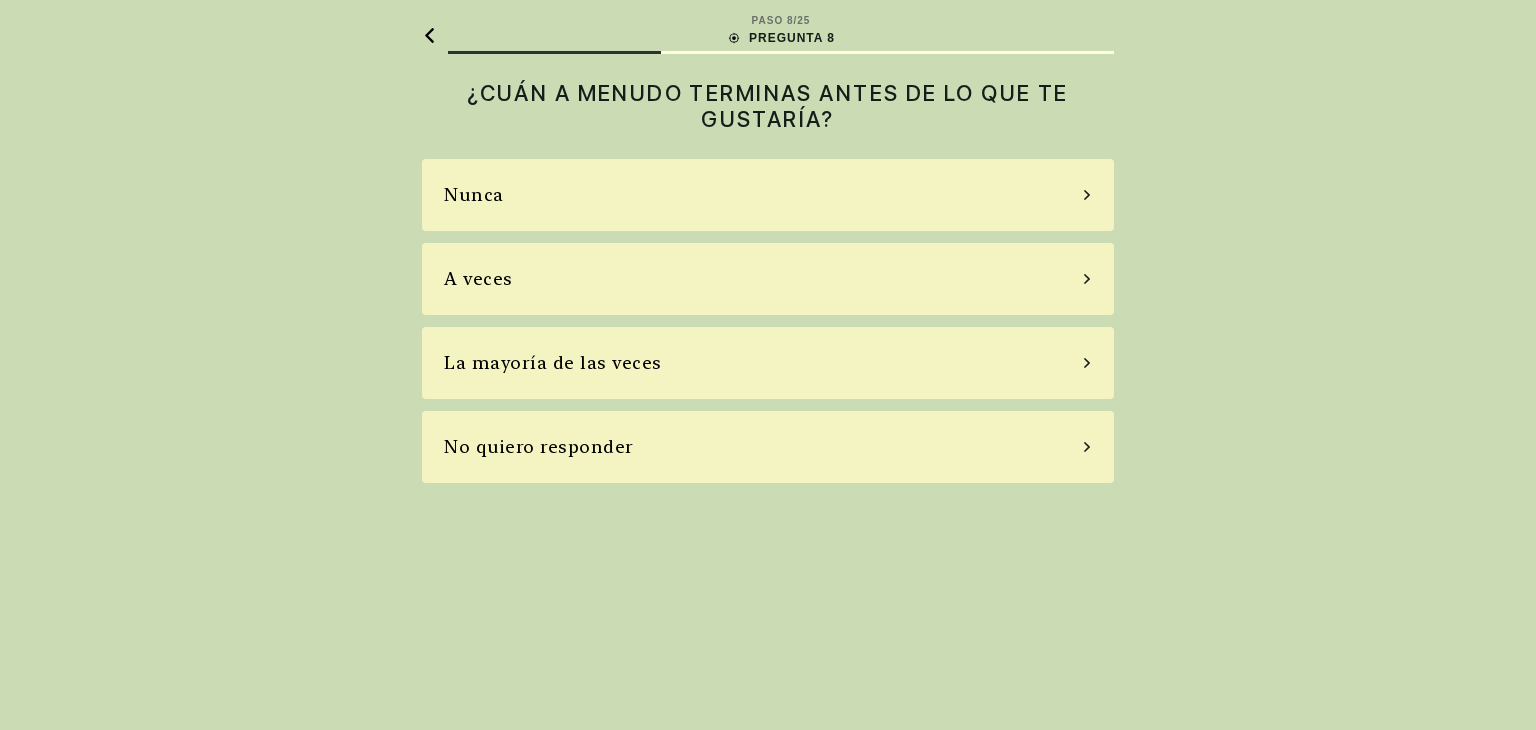 click on "A veces" at bounding box center (768, 279) 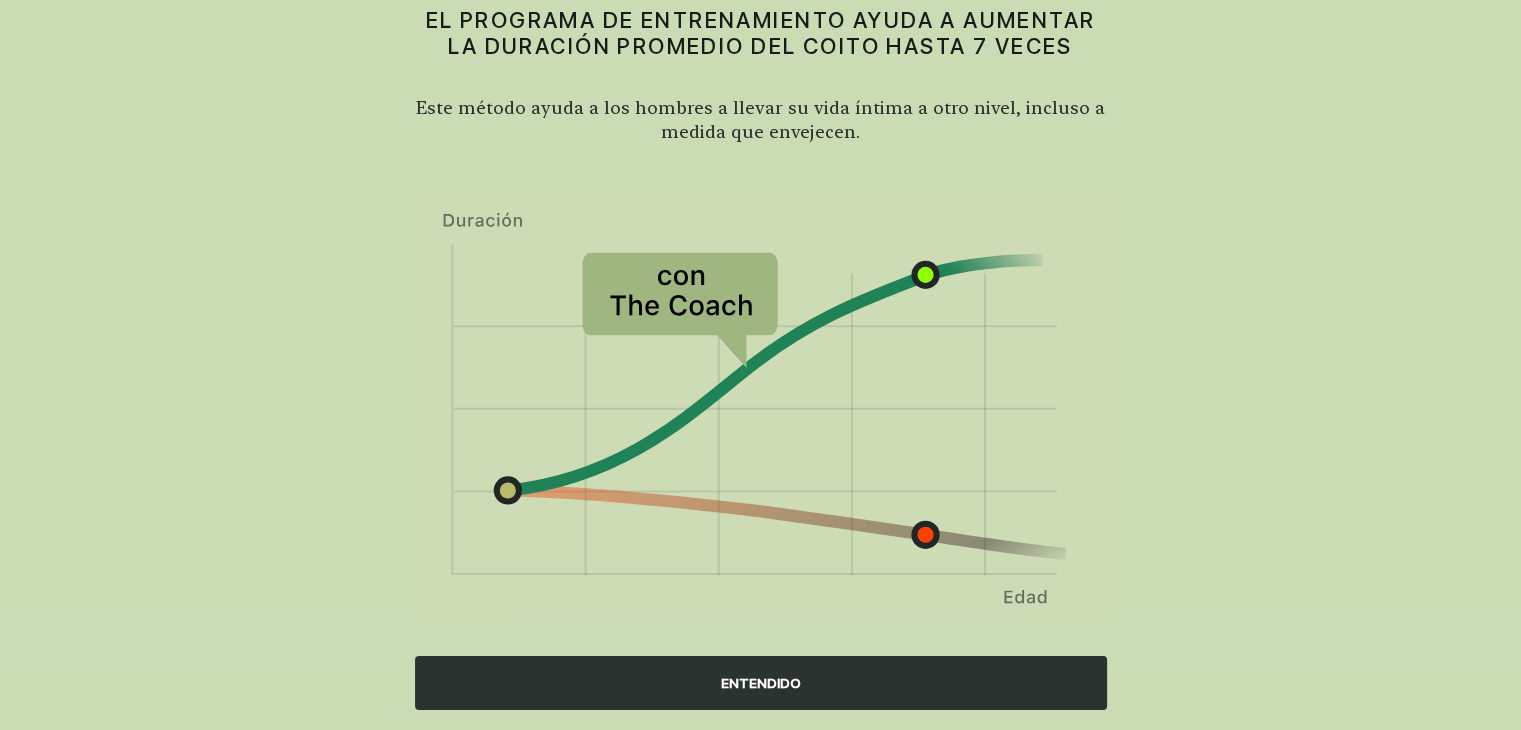 scroll, scrollTop: 99, scrollLeft: 0, axis: vertical 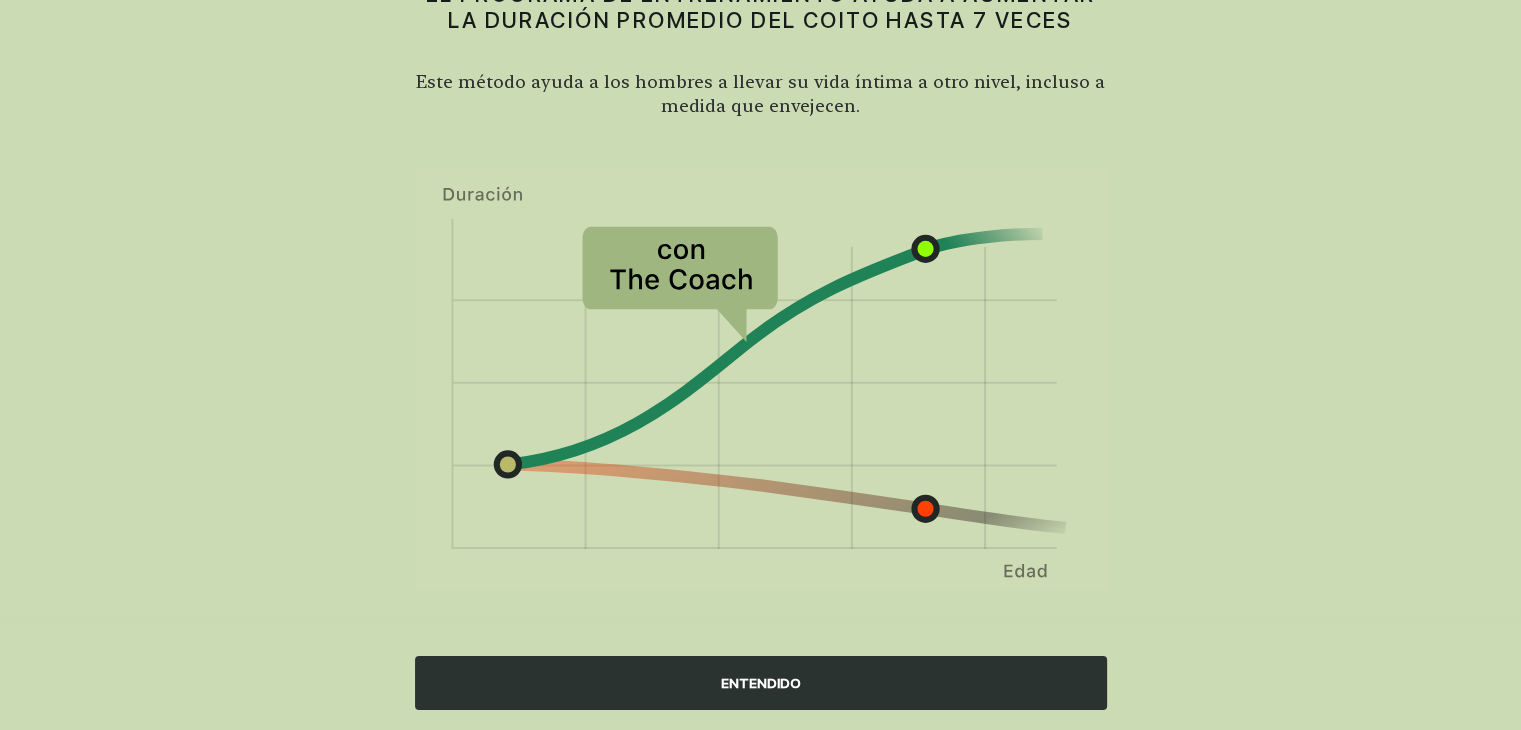 click on "ENTENDIDO" at bounding box center (761, 683) 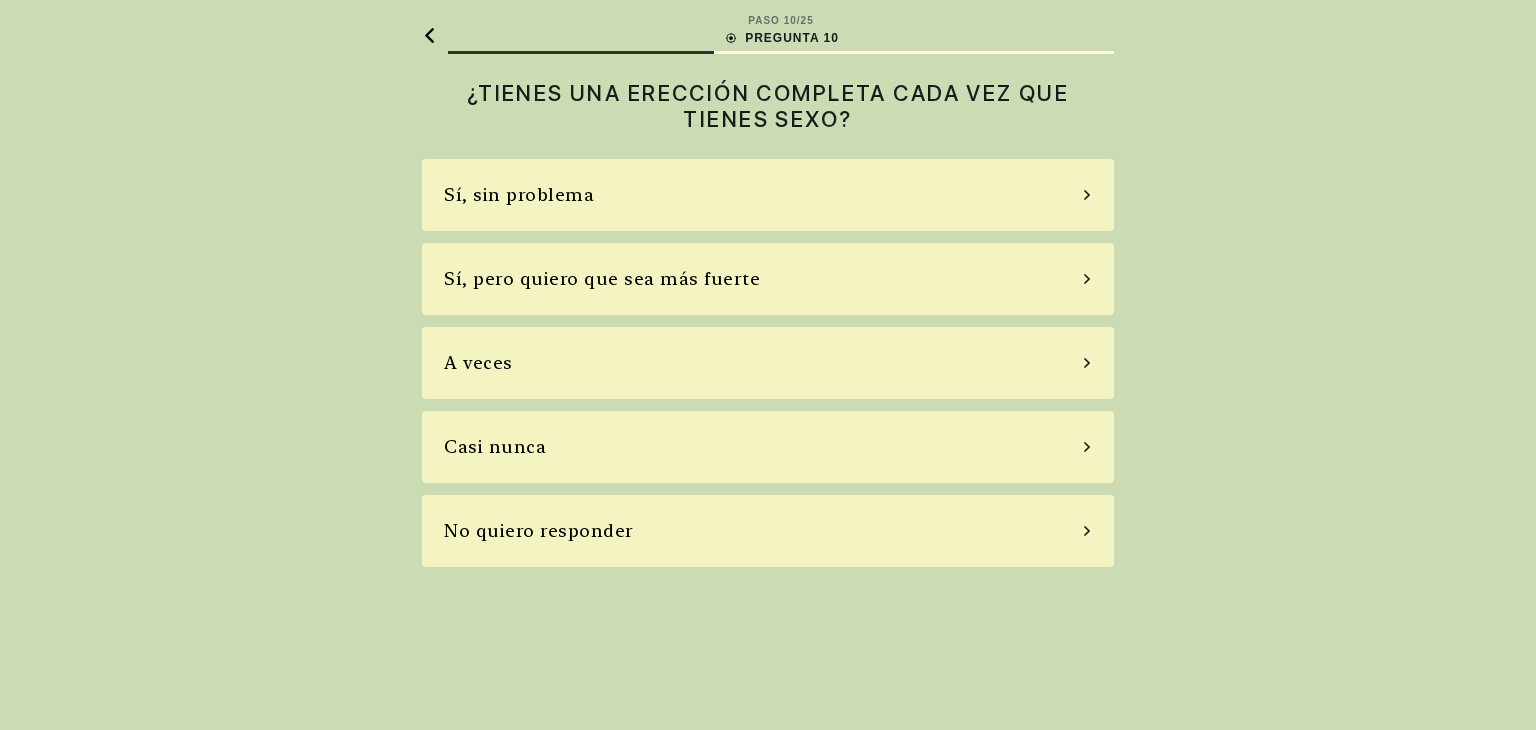 click on "Sí, pero quiero que sea más fuerte" at bounding box center [768, 279] 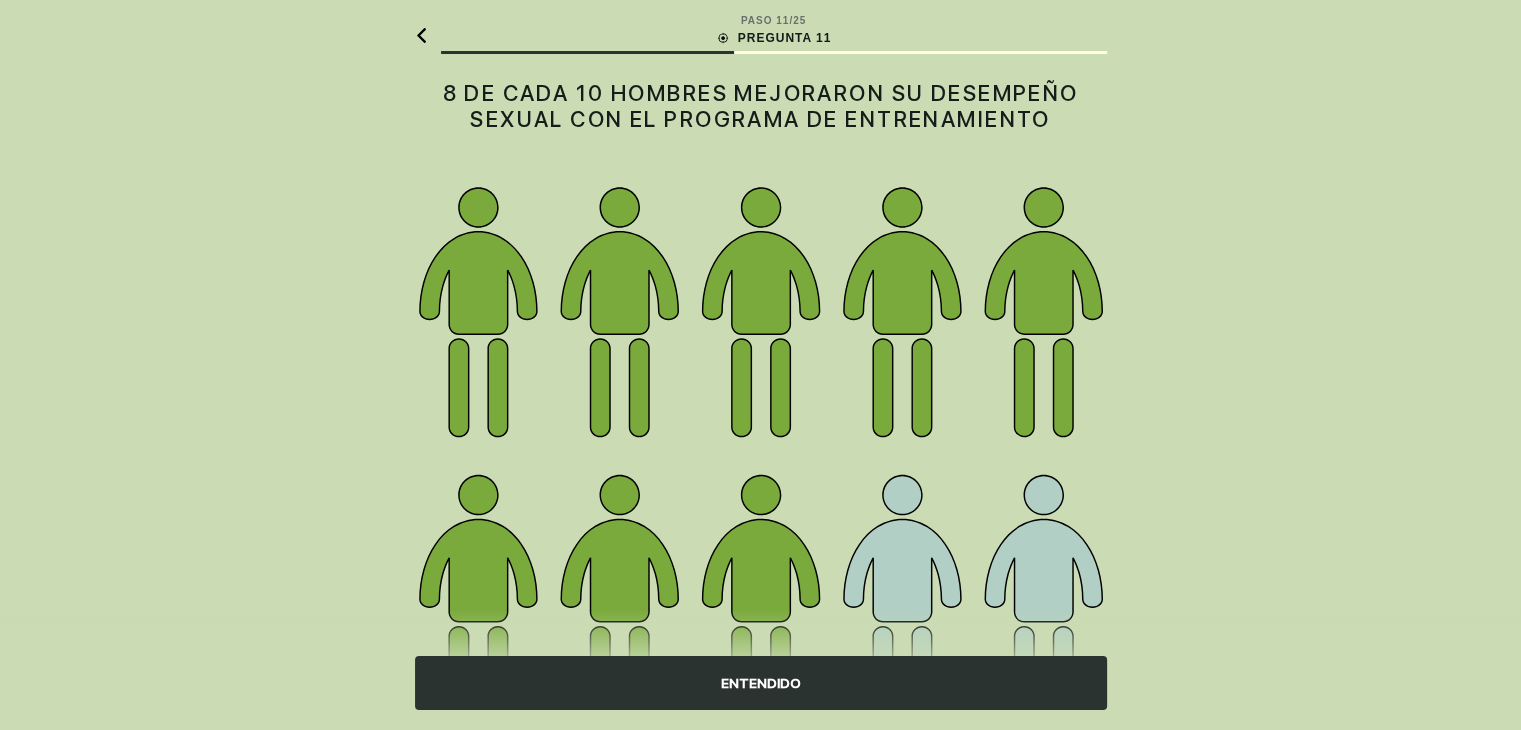 click on "ENTENDIDO" at bounding box center (761, 683) 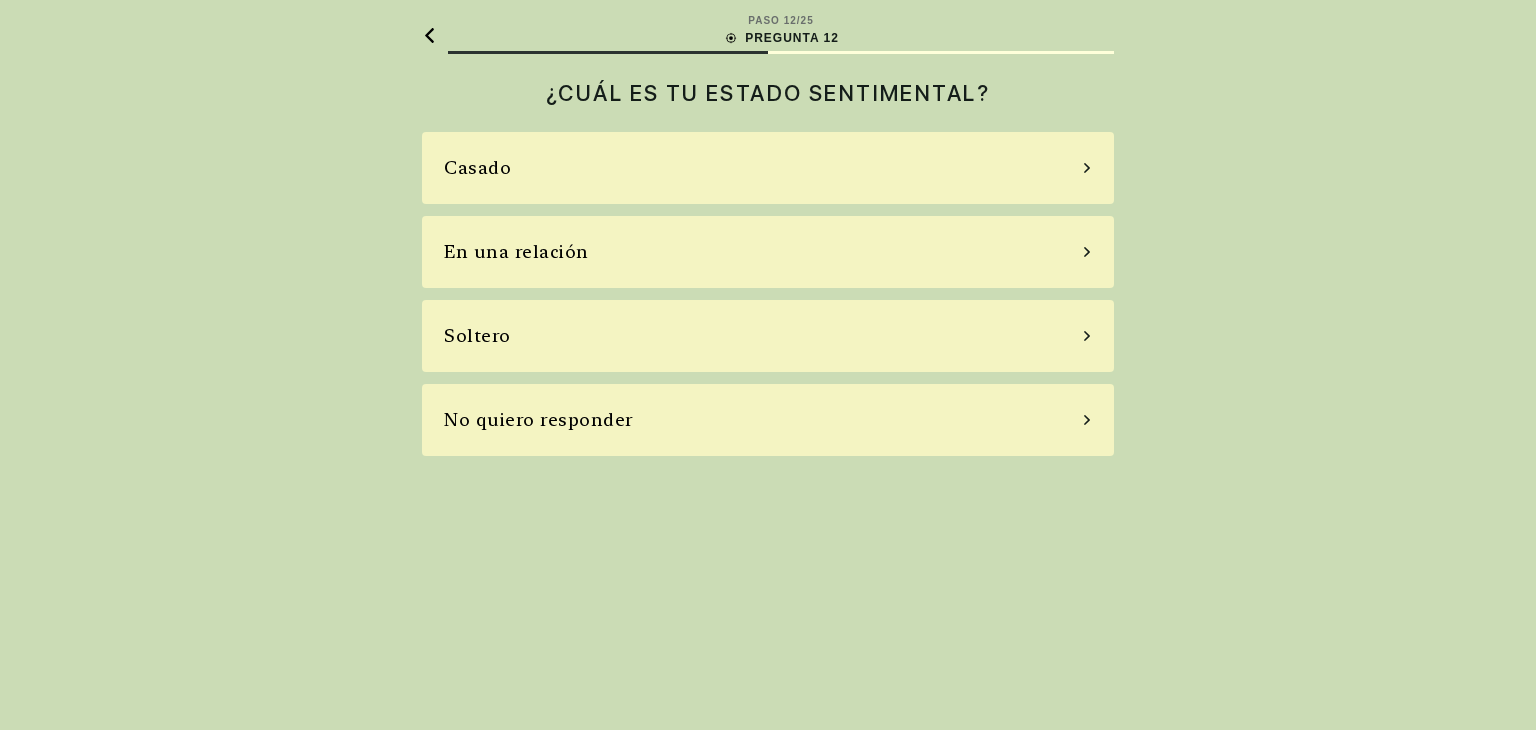 click on "Casado" at bounding box center [768, 168] 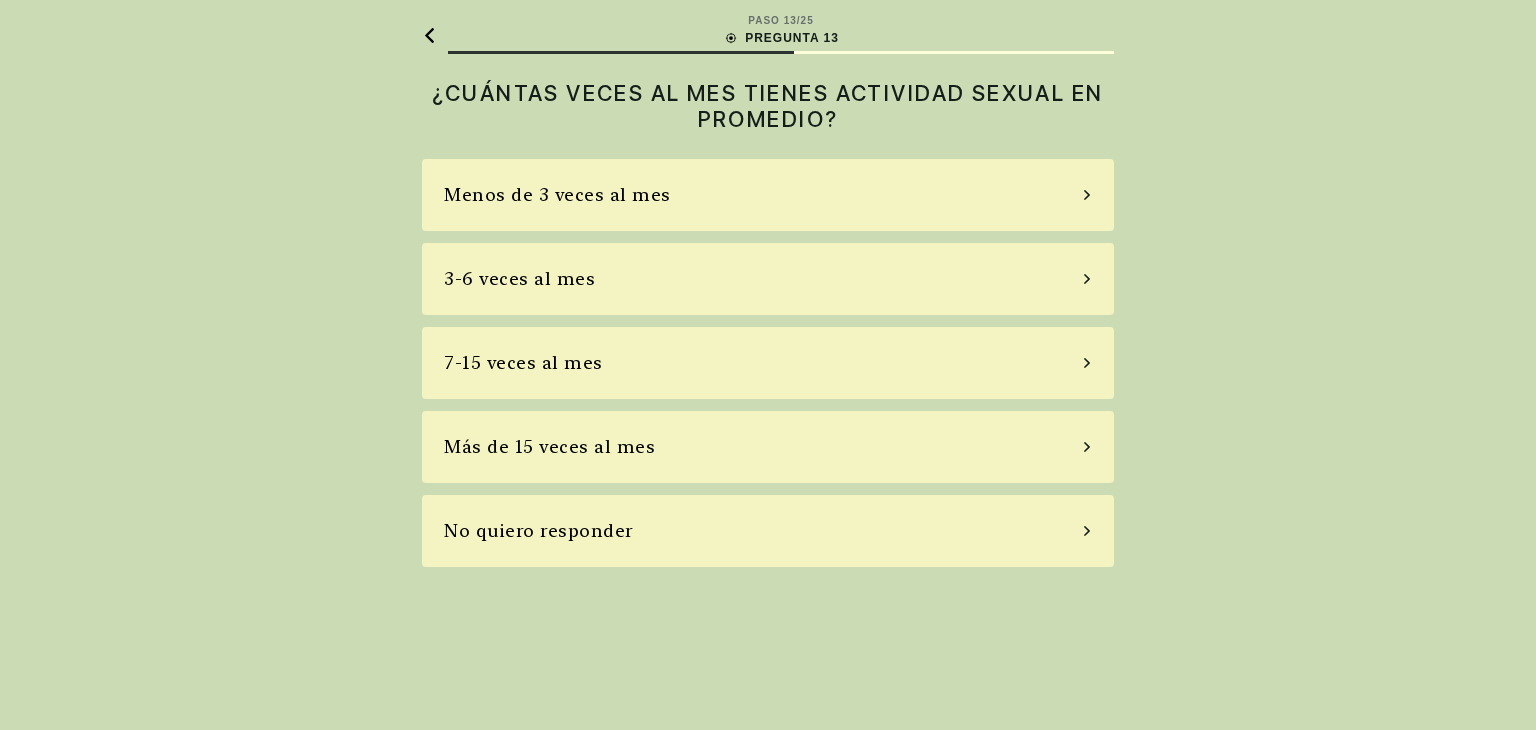 click on "7-15 veces al mes" at bounding box center (768, 363) 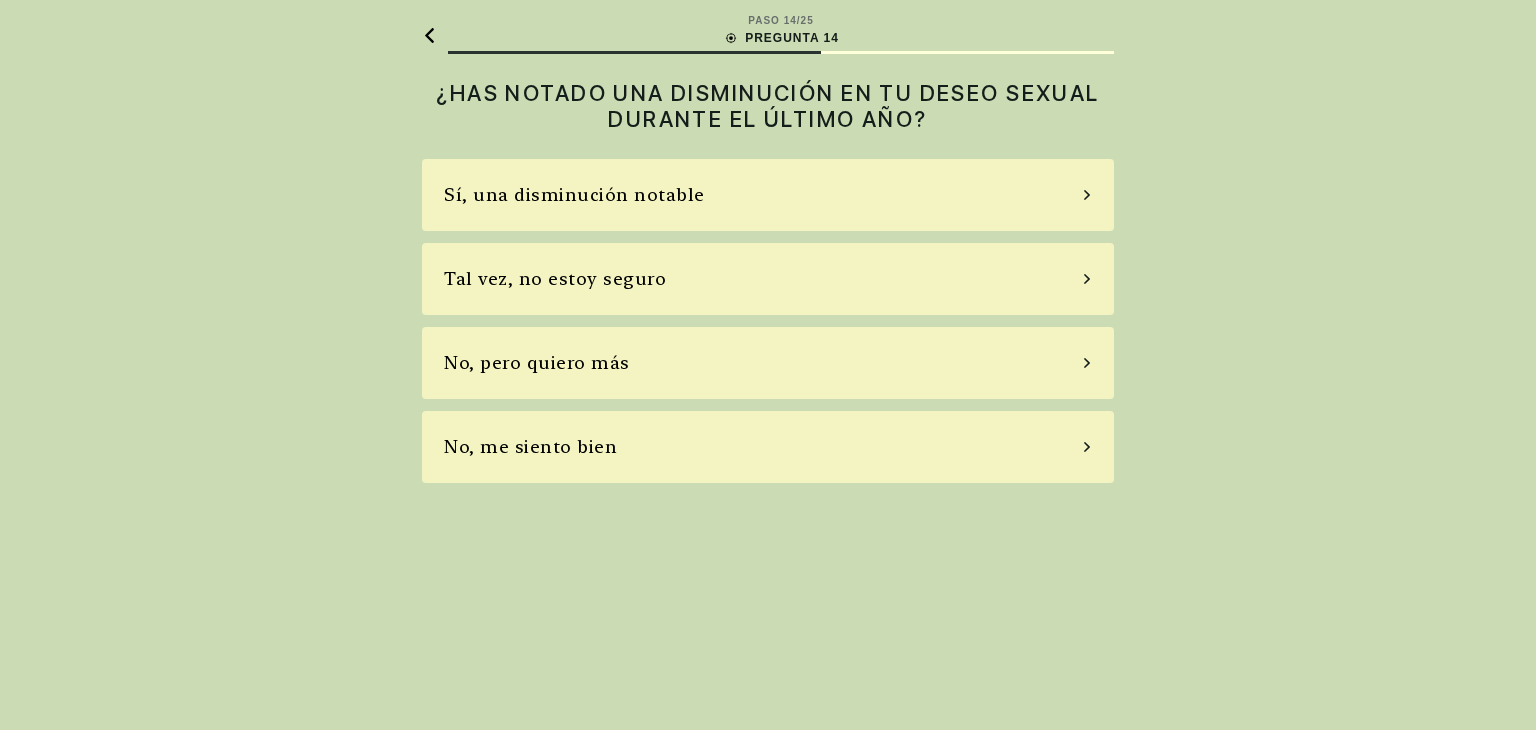 click on "Sí, una disminución notable" at bounding box center (768, 195) 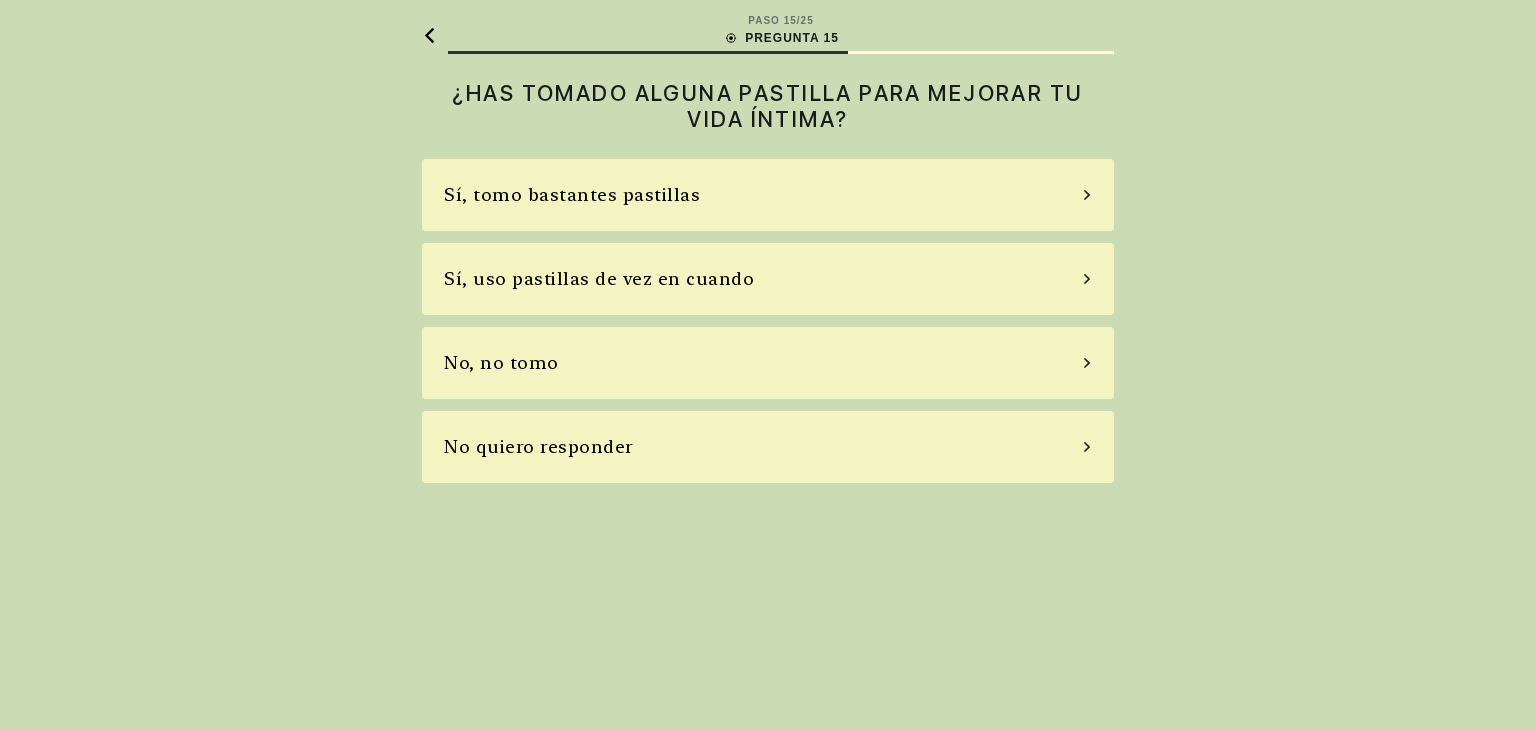 click on "No, no tomo" at bounding box center [768, 363] 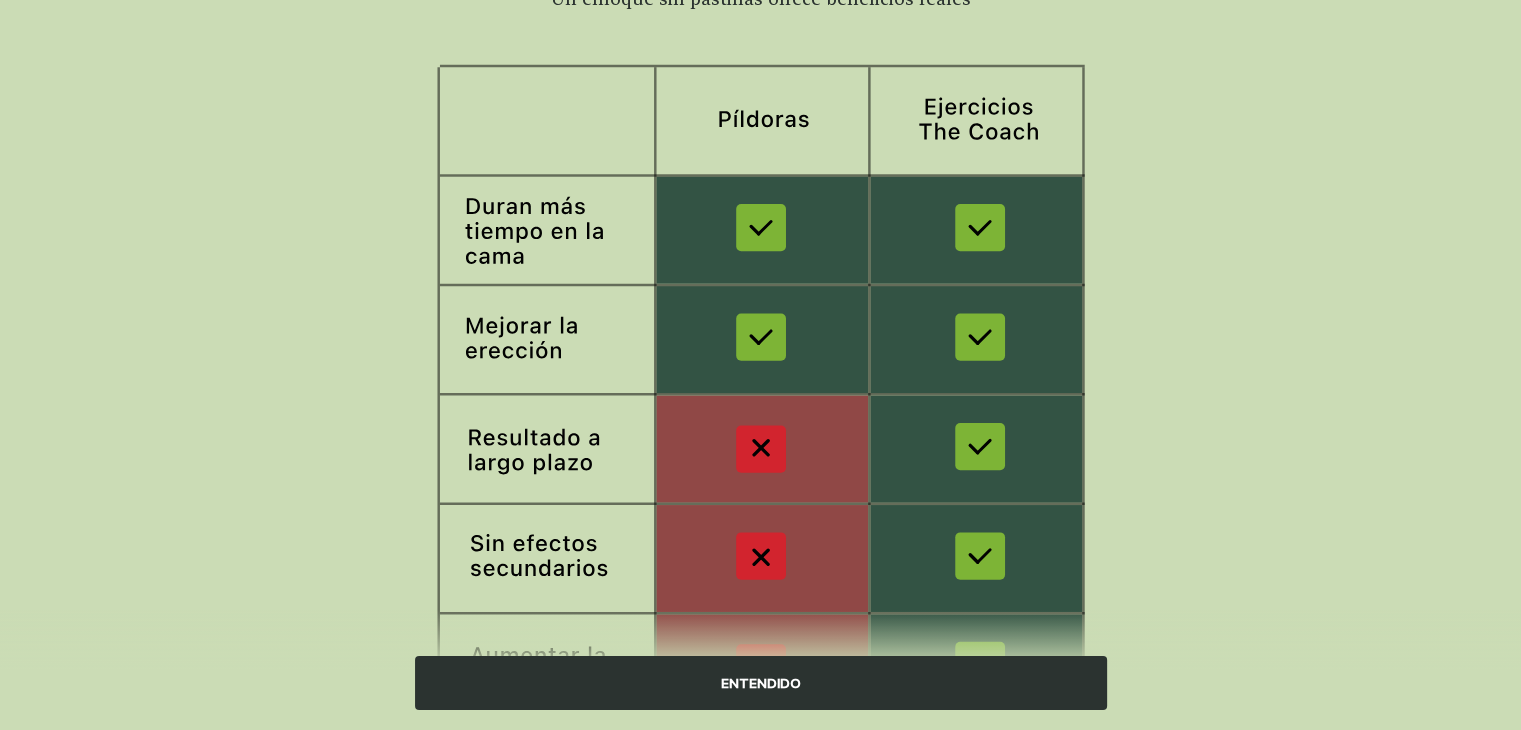 scroll, scrollTop: 200, scrollLeft: 0, axis: vertical 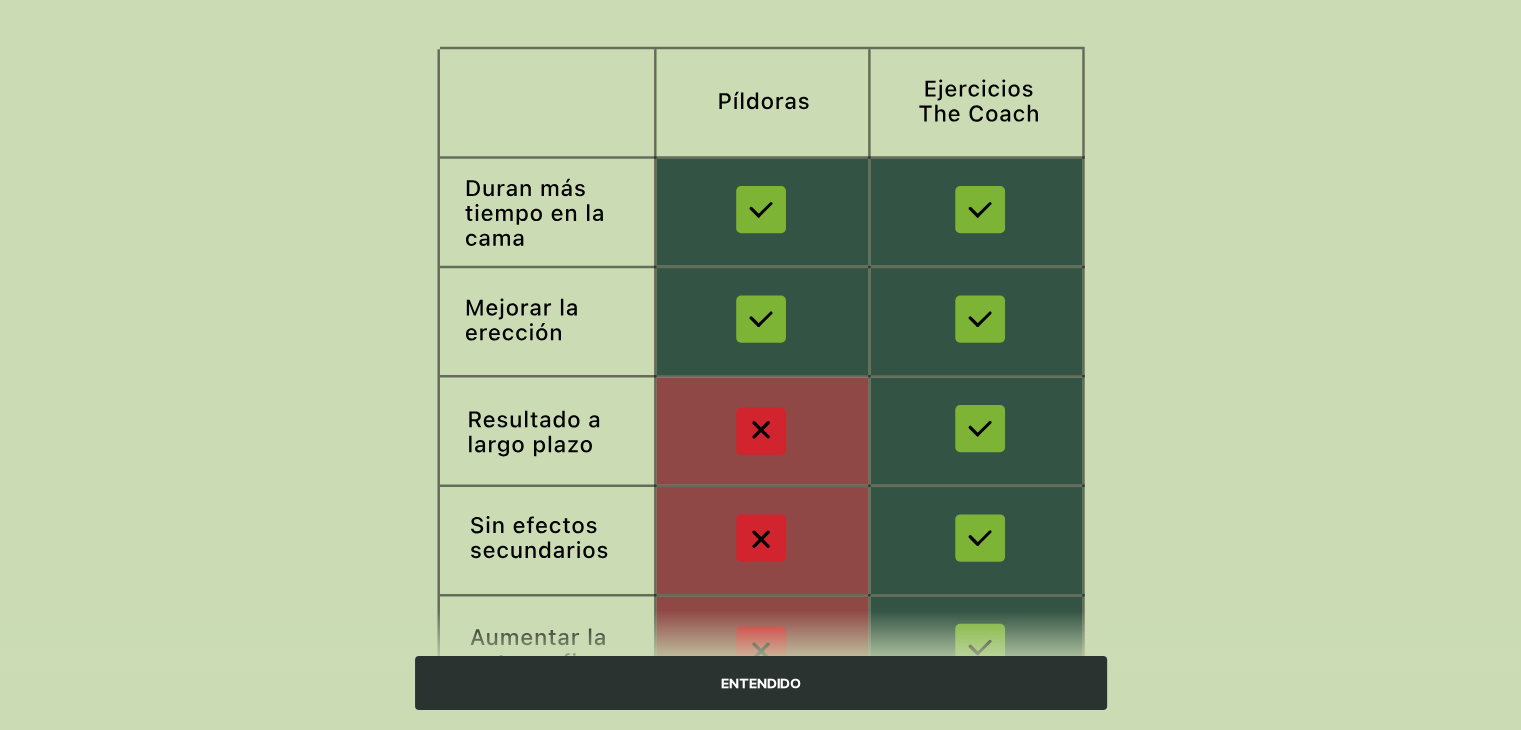 click on "ENTENDIDO" at bounding box center [761, 683] 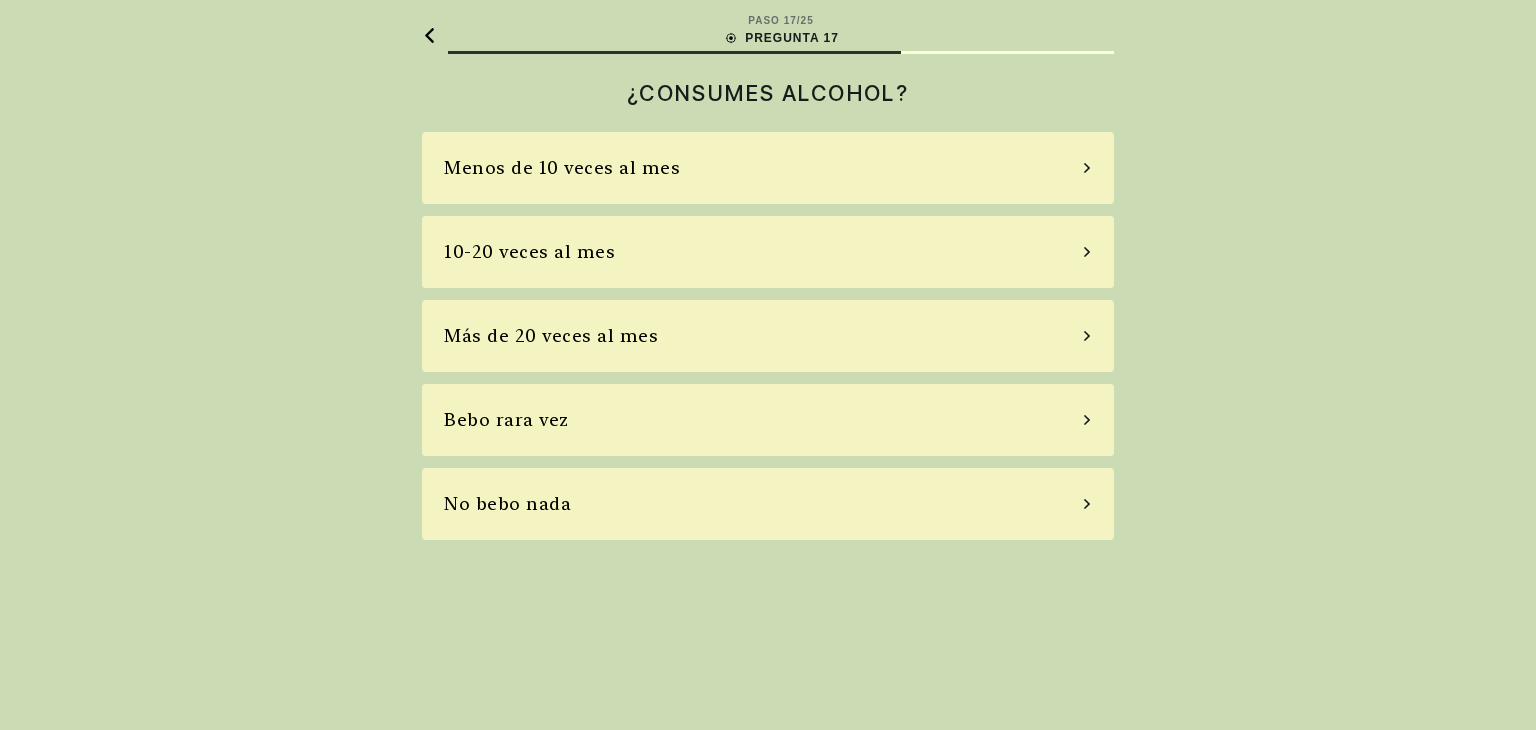 click on "No bebo nada" at bounding box center (768, 504) 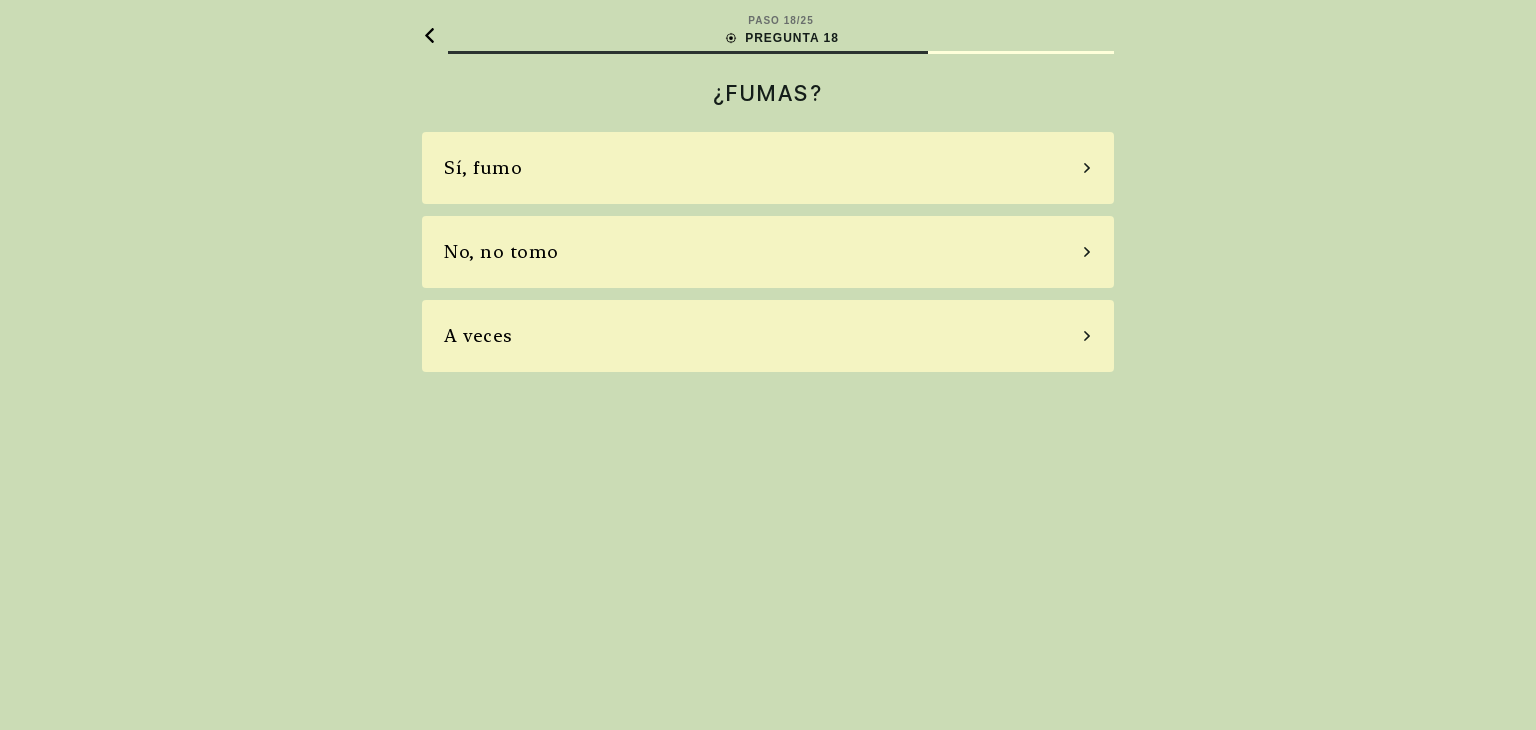 click on "No, no tomo" at bounding box center [768, 252] 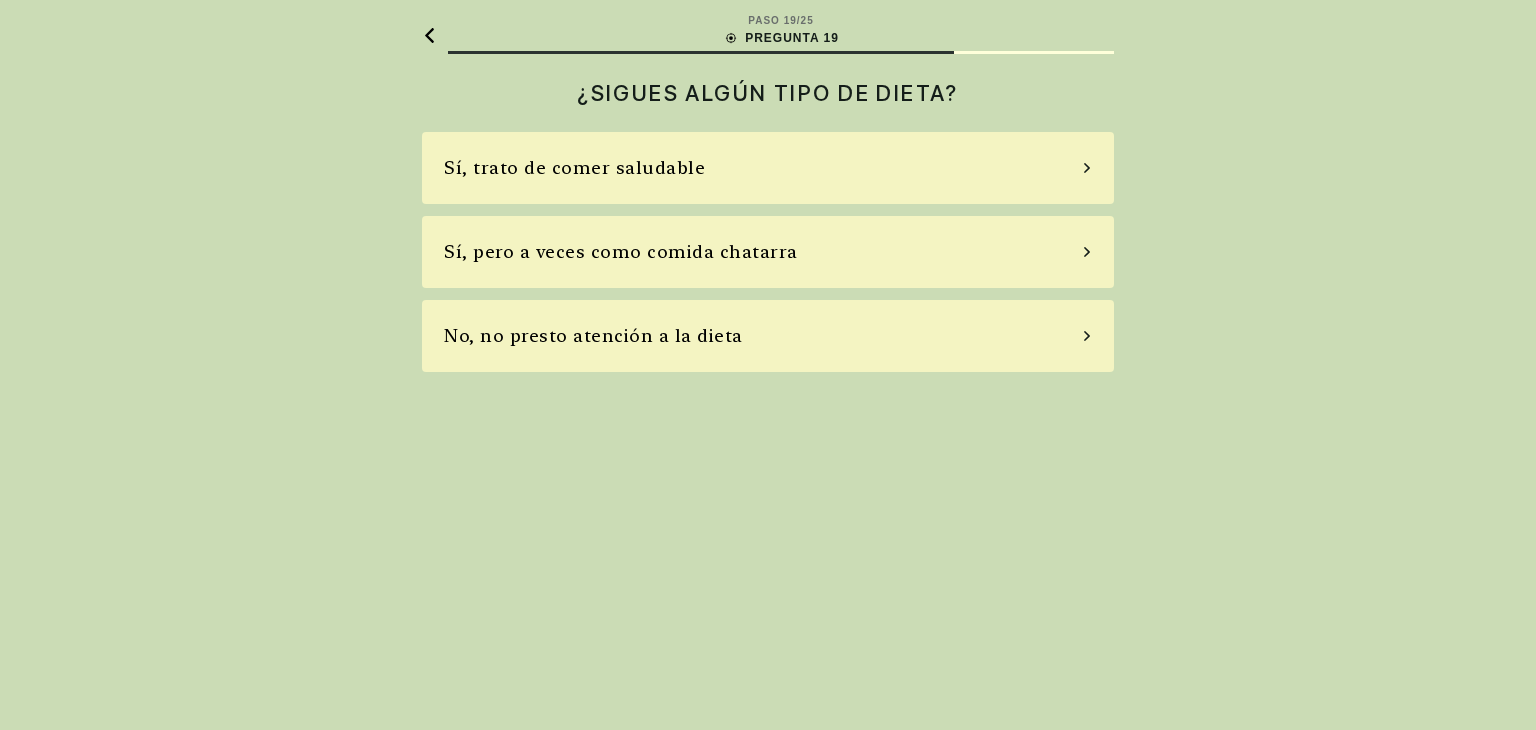 click on "No, no presto atención a la dieta" at bounding box center (768, 336) 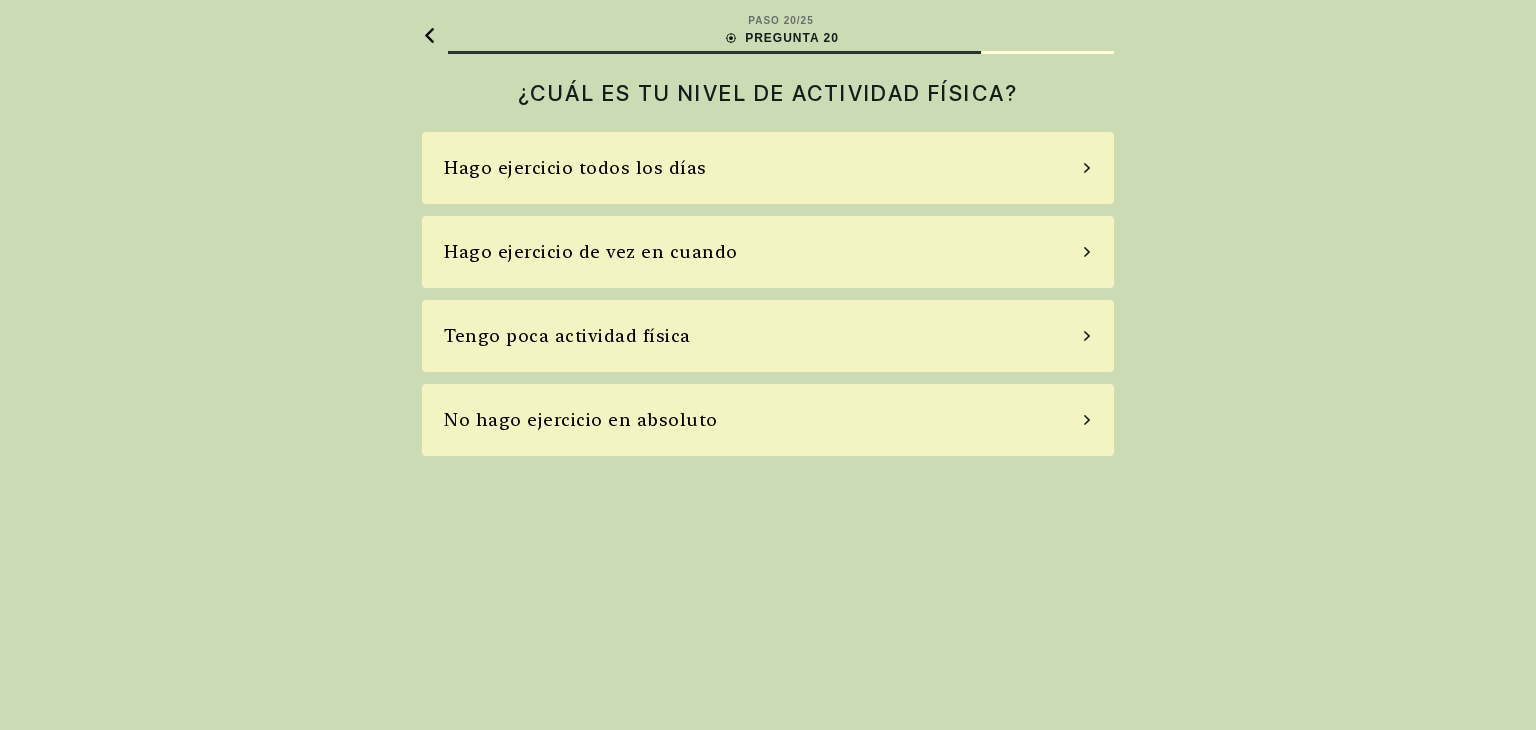 click on "Tengo poca actividad física" at bounding box center (768, 336) 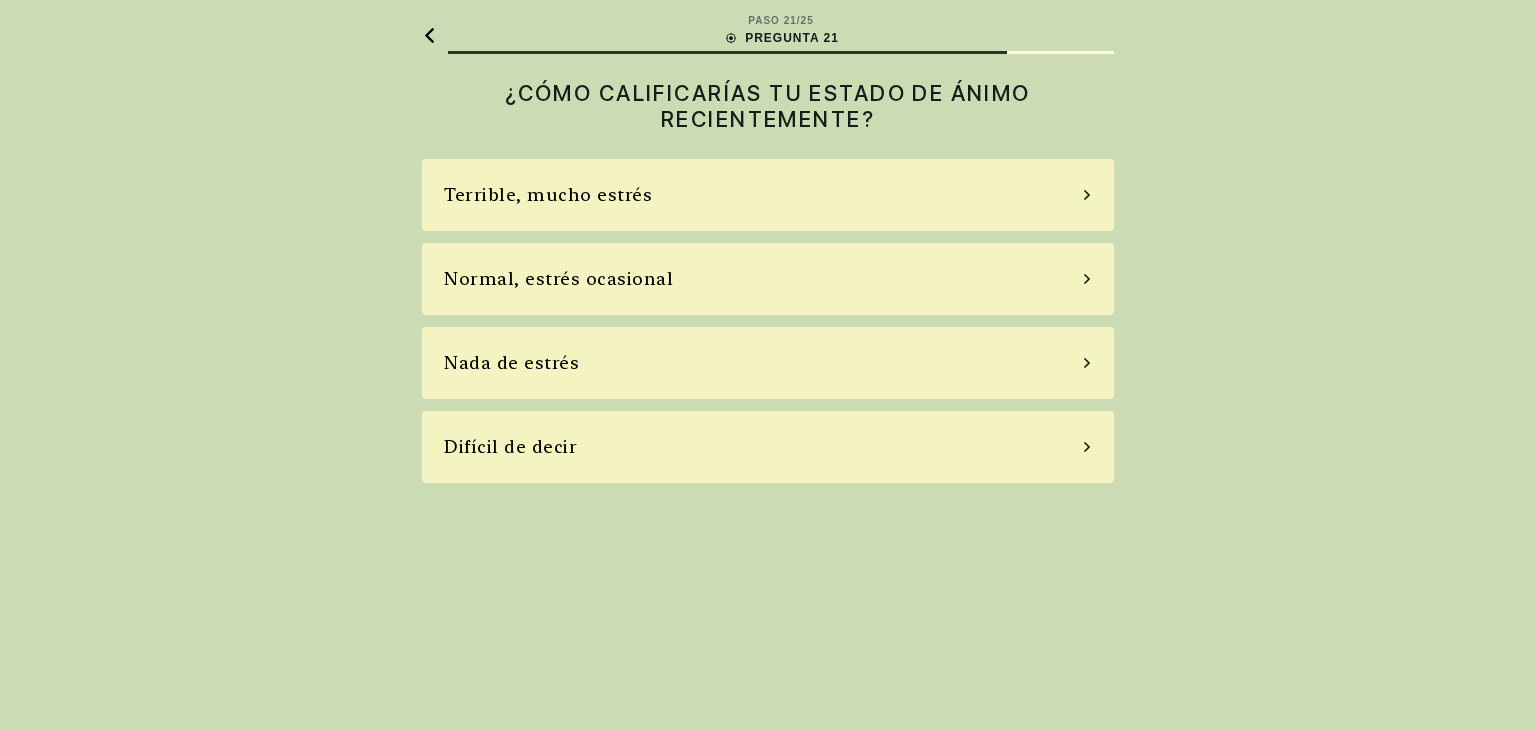 click on "Normal, estrés ocasional" at bounding box center [768, 279] 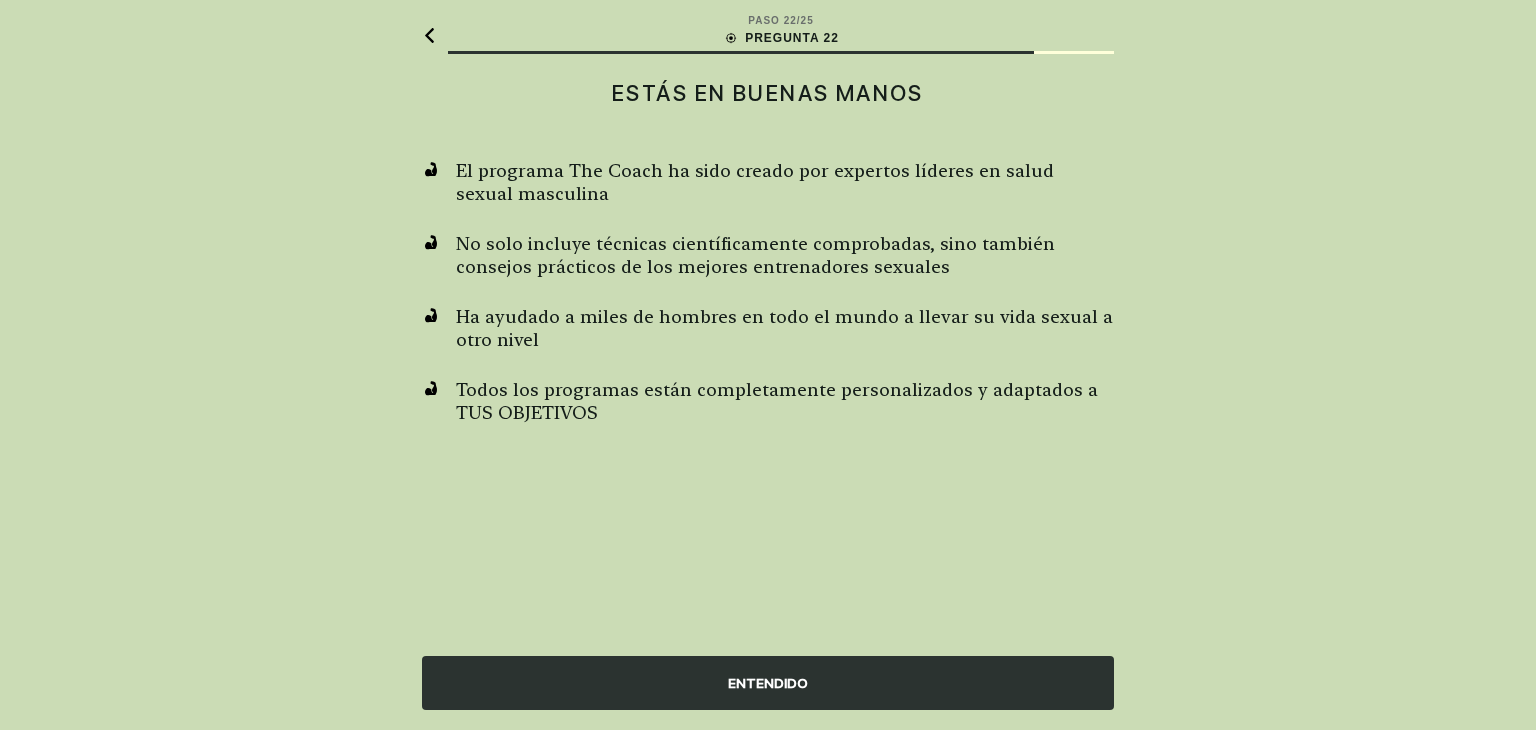 click on "ENTENDIDO" at bounding box center [768, 683] 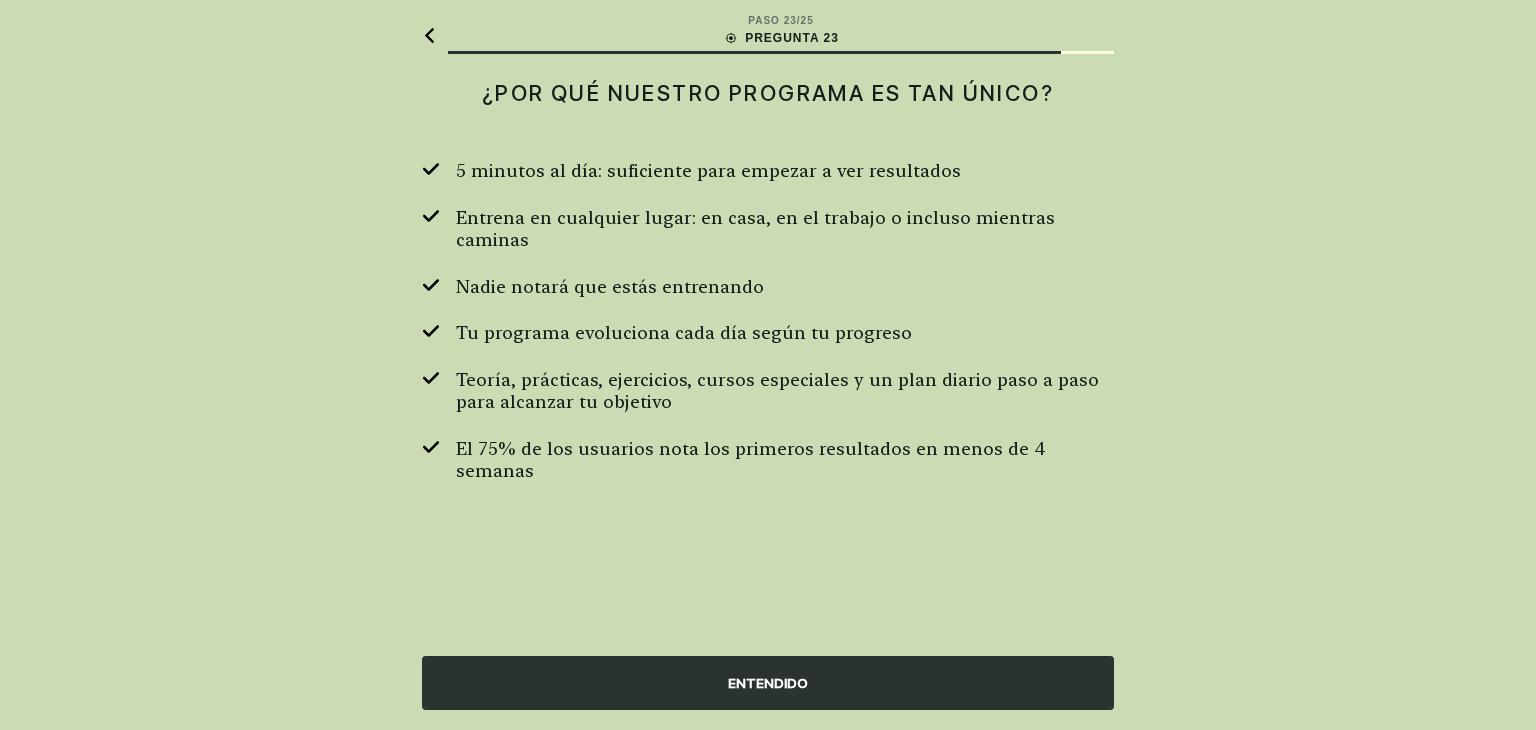 click on "ENTENDIDO" at bounding box center [768, 683] 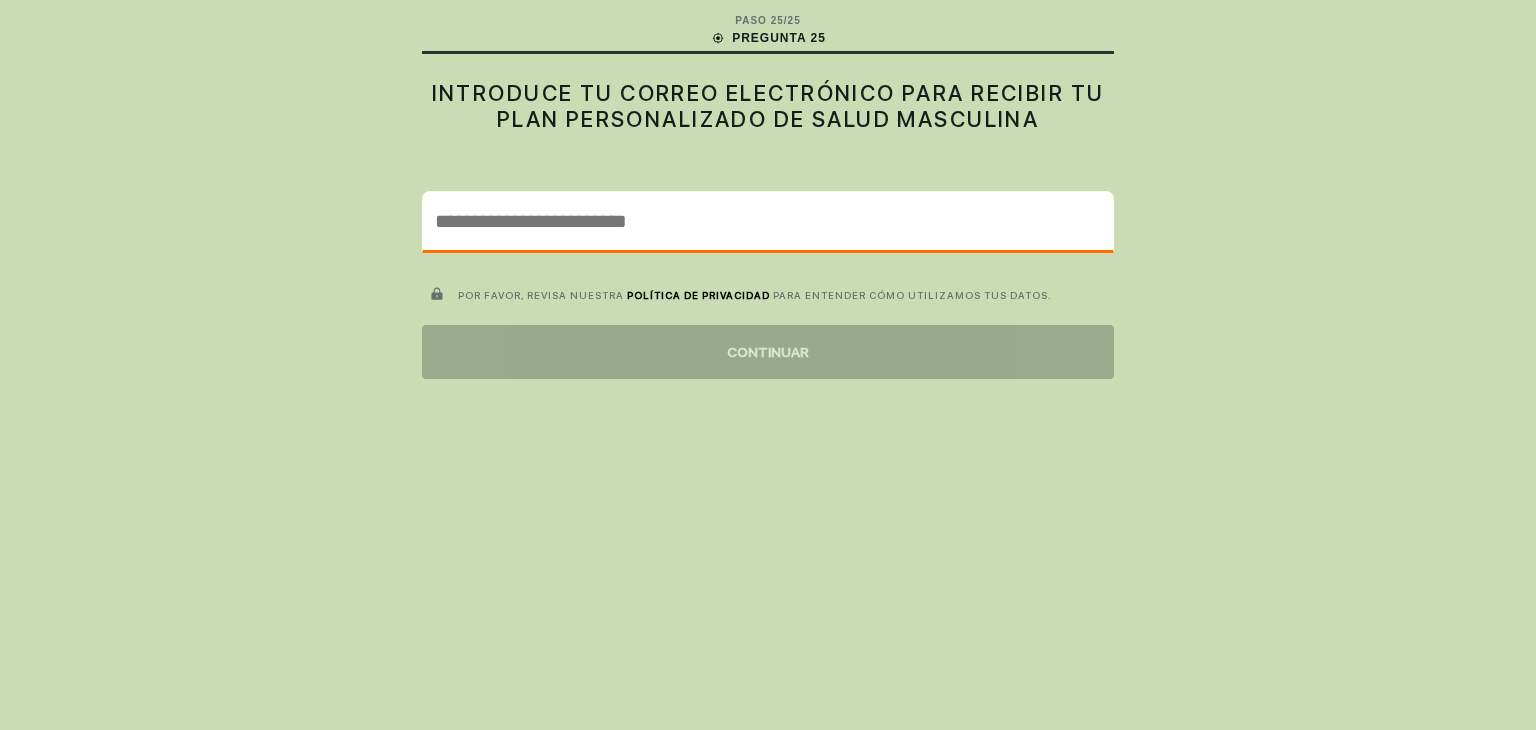 click at bounding box center [768, 221] 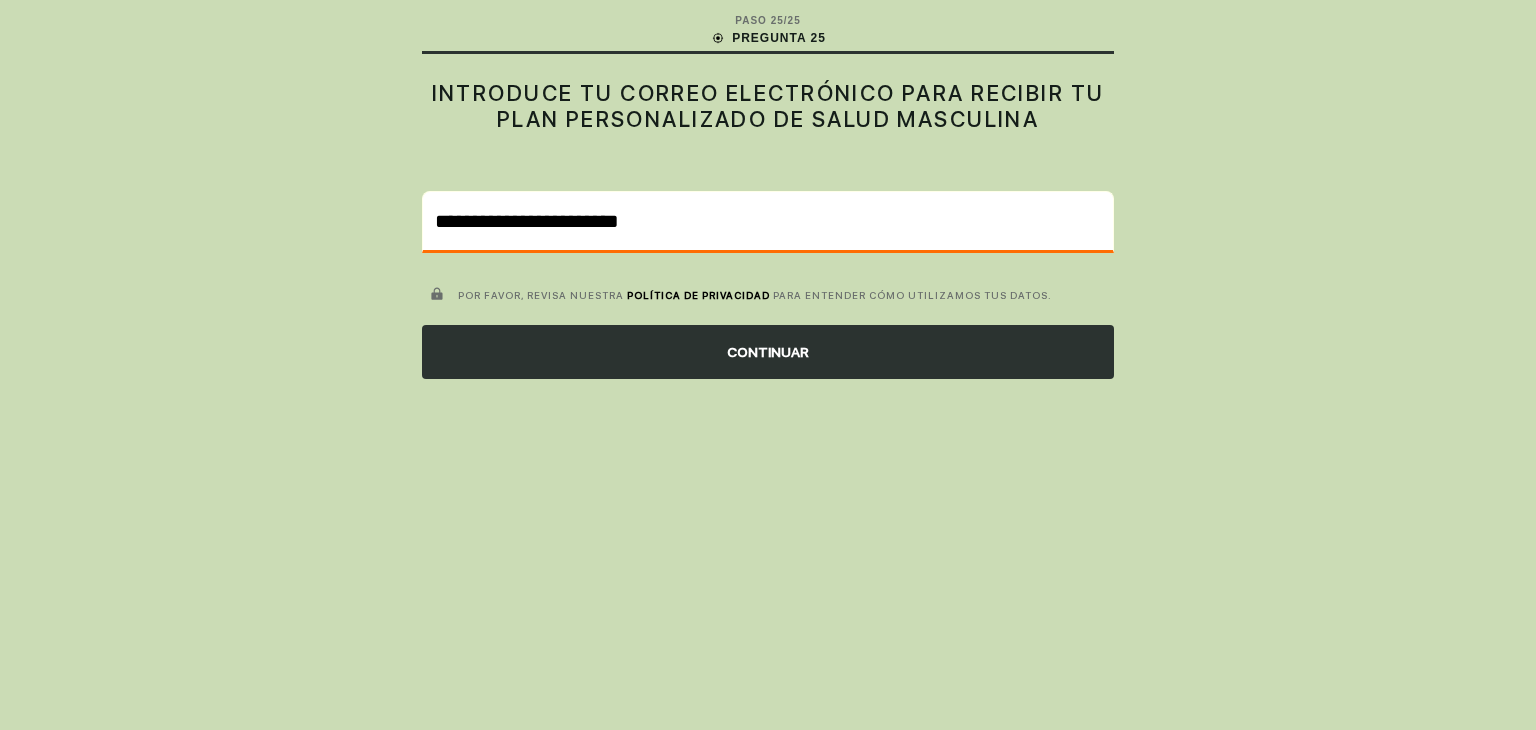 type on "**********" 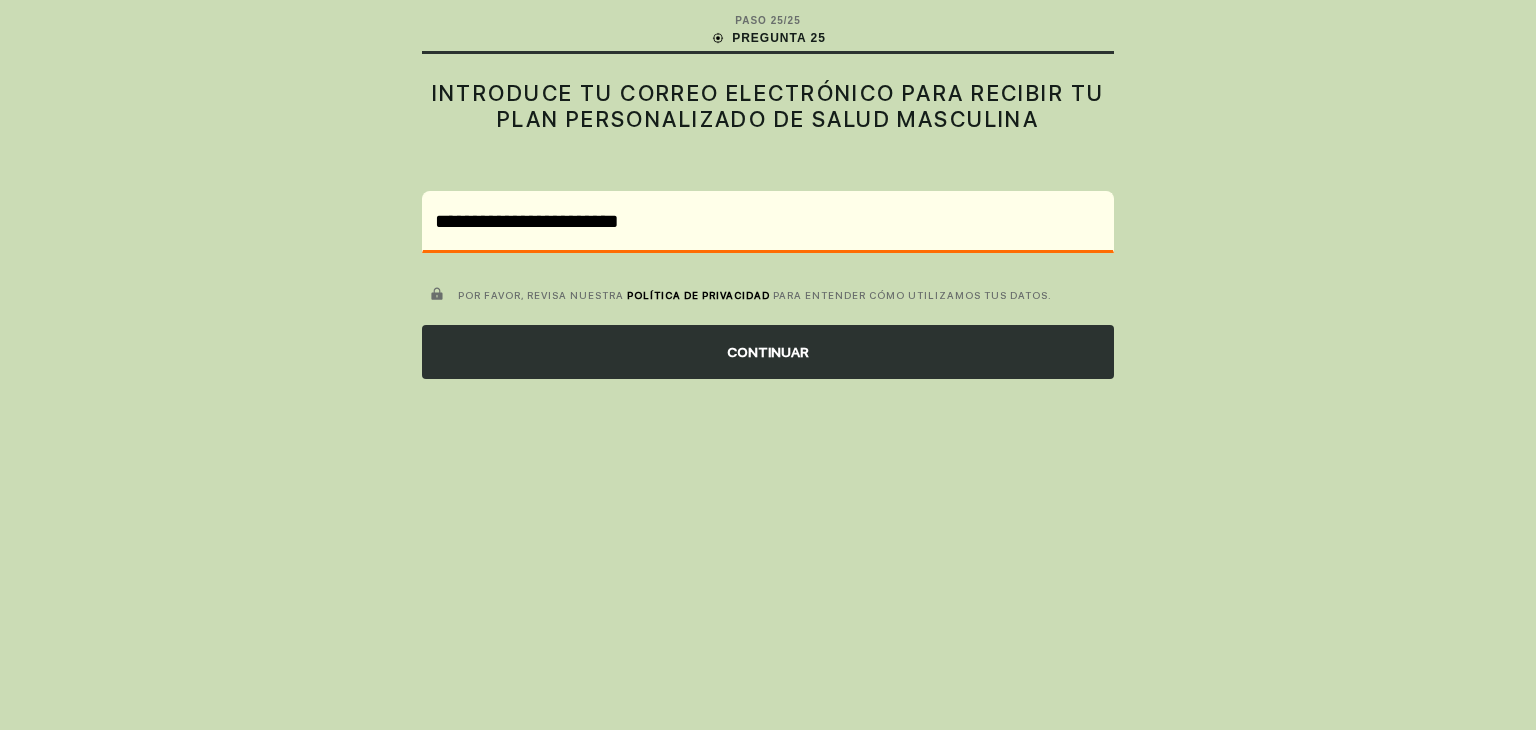 click on "CONTINUAR" at bounding box center (768, 352) 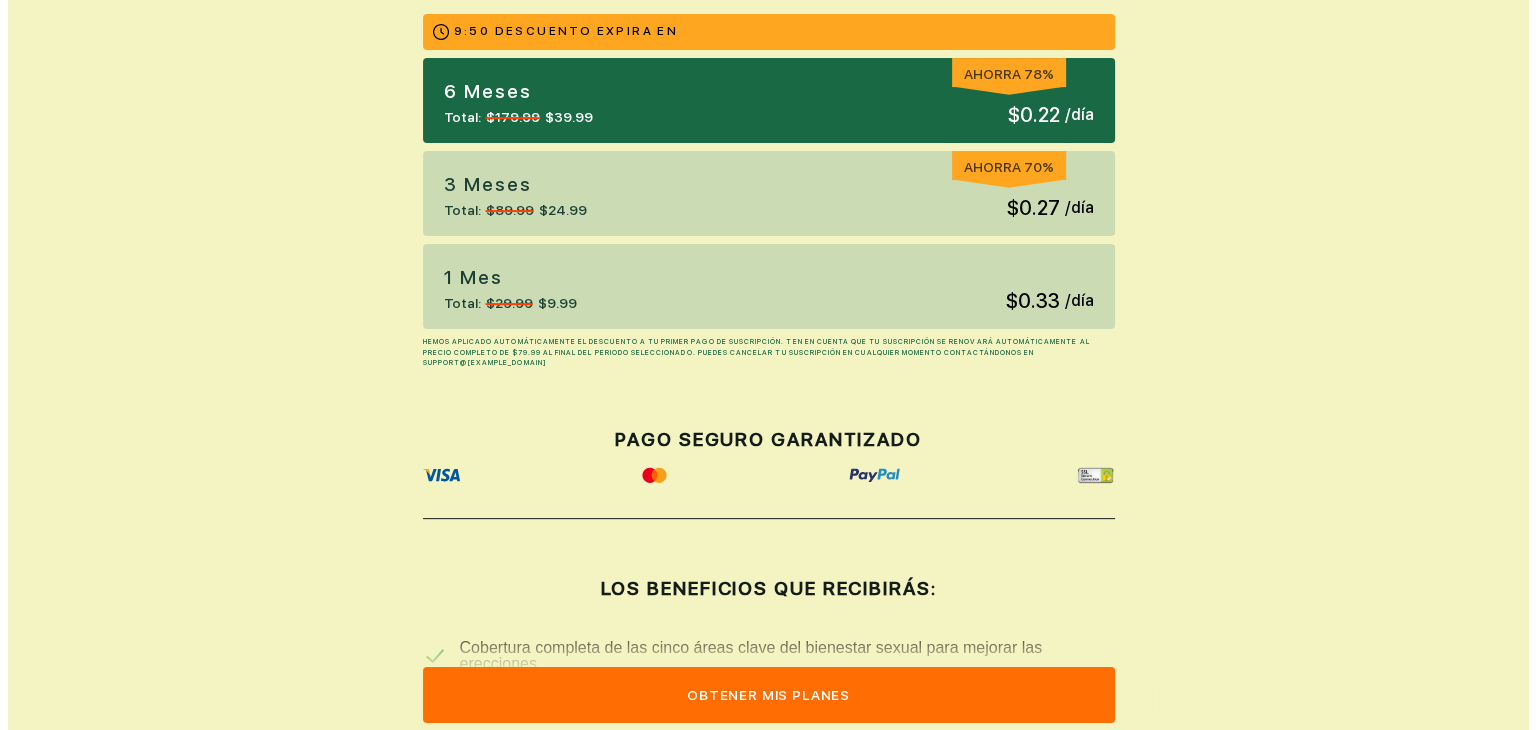 scroll, scrollTop: 600, scrollLeft: 0, axis: vertical 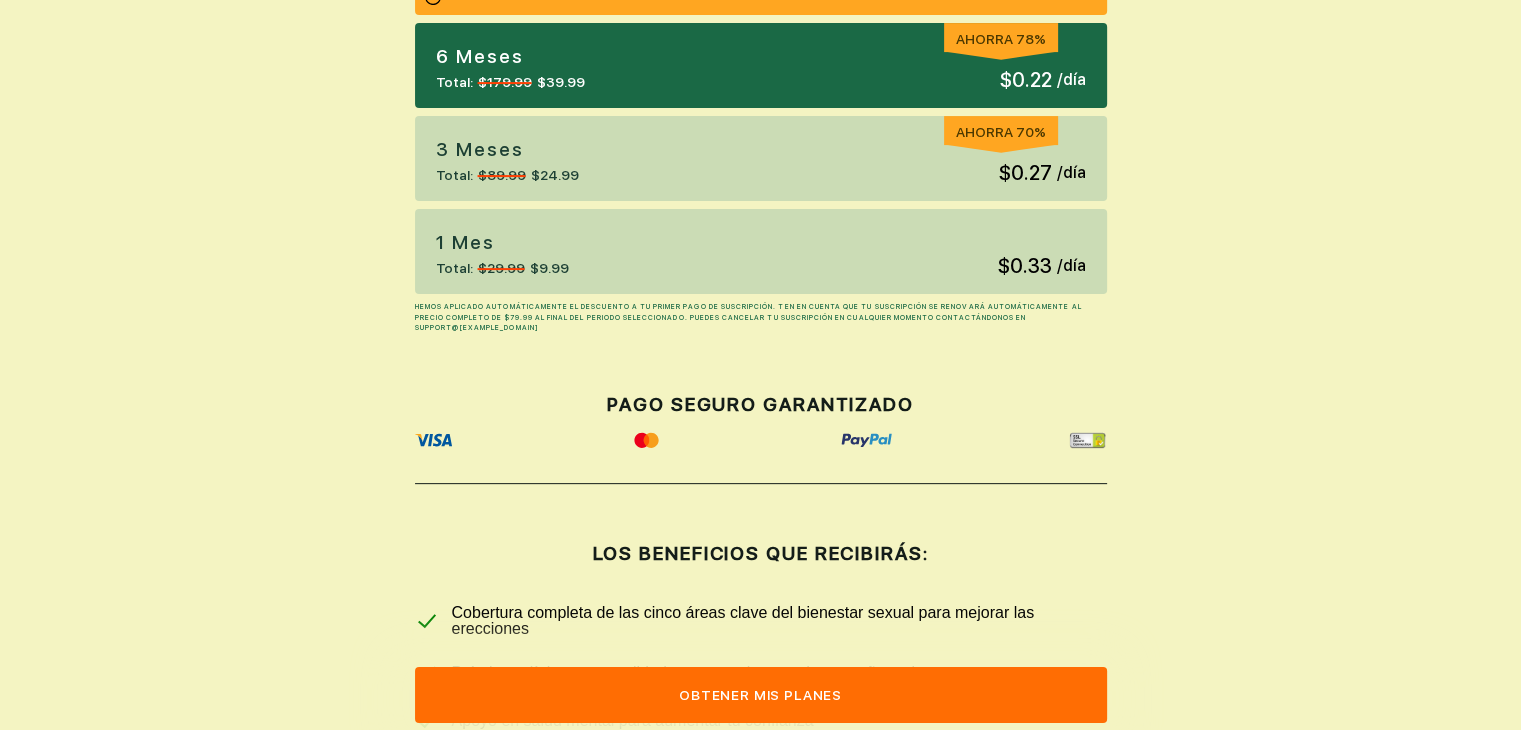 click on "Obtener mis planes" at bounding box center [761, 695] 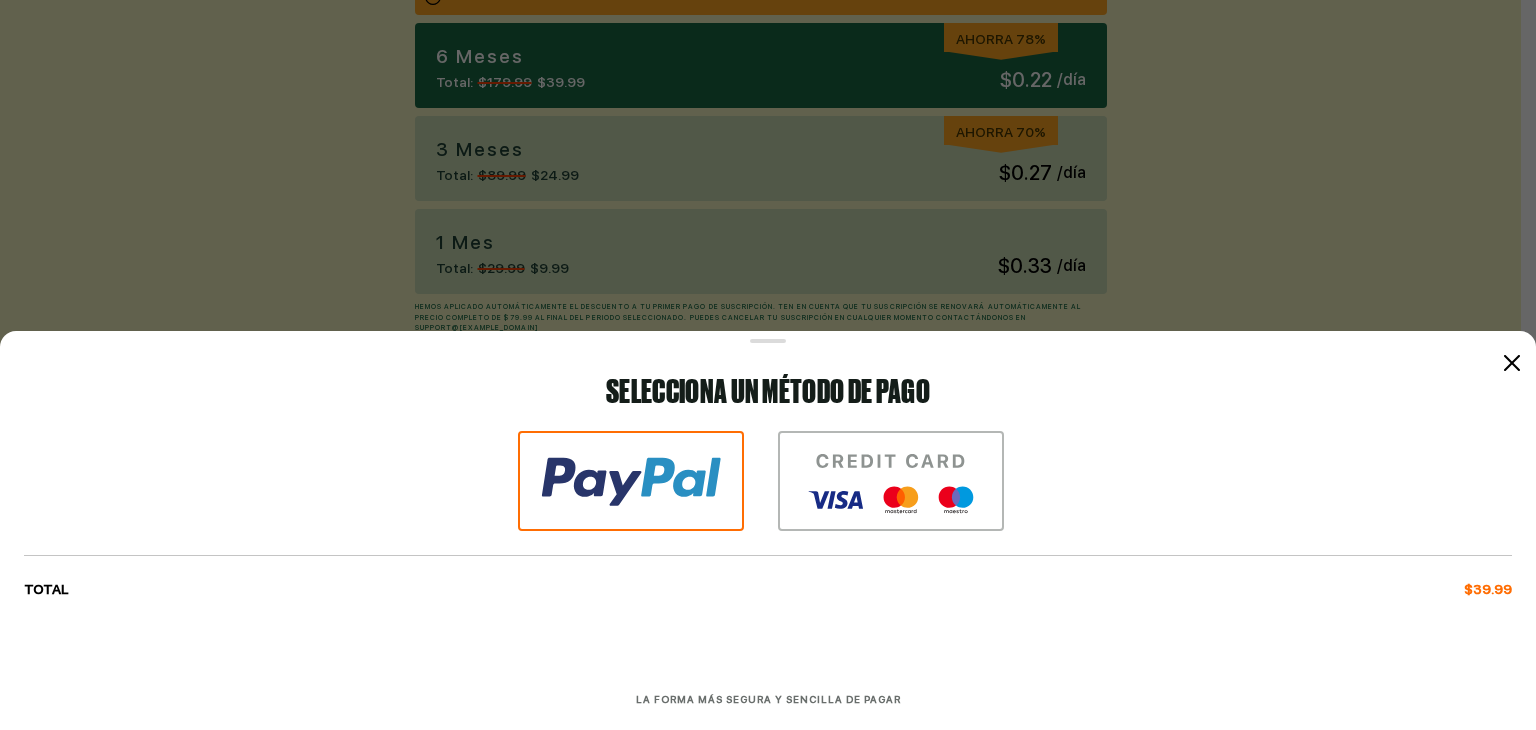 click at bounding box center [891, 481] 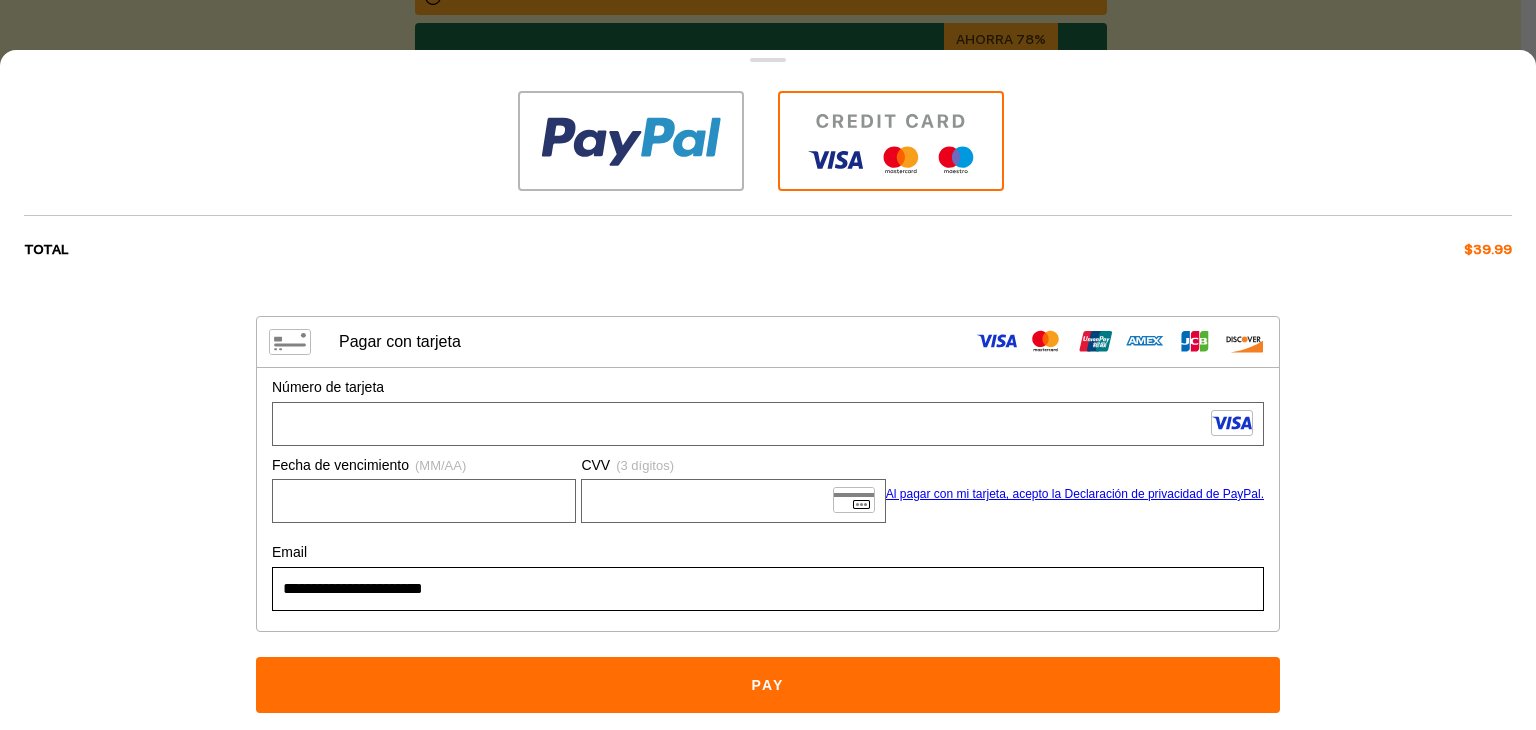scroll, scrollTop: 88, scrollLeft: 0, axis: vertical 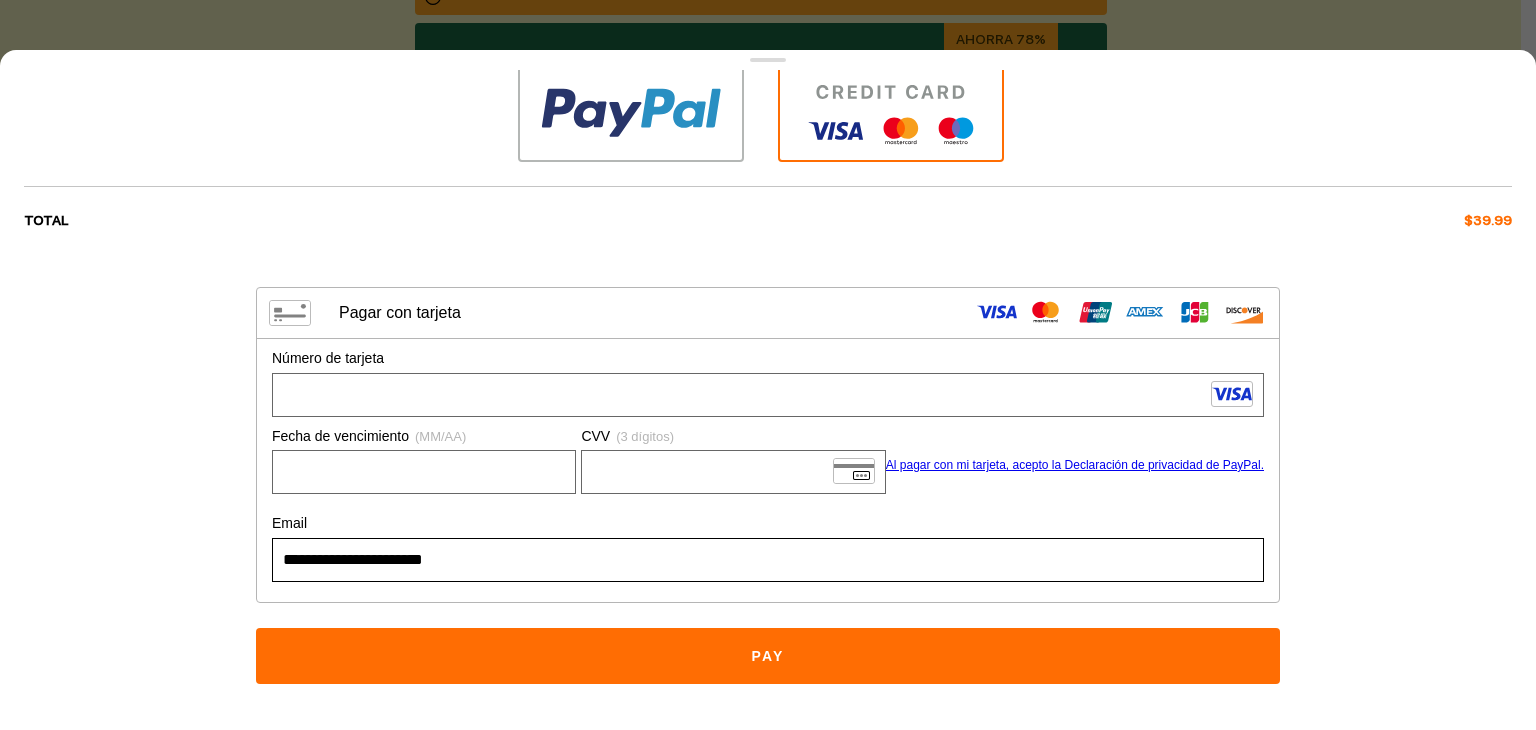 click on "Pay" at bounding box center [768, 656] 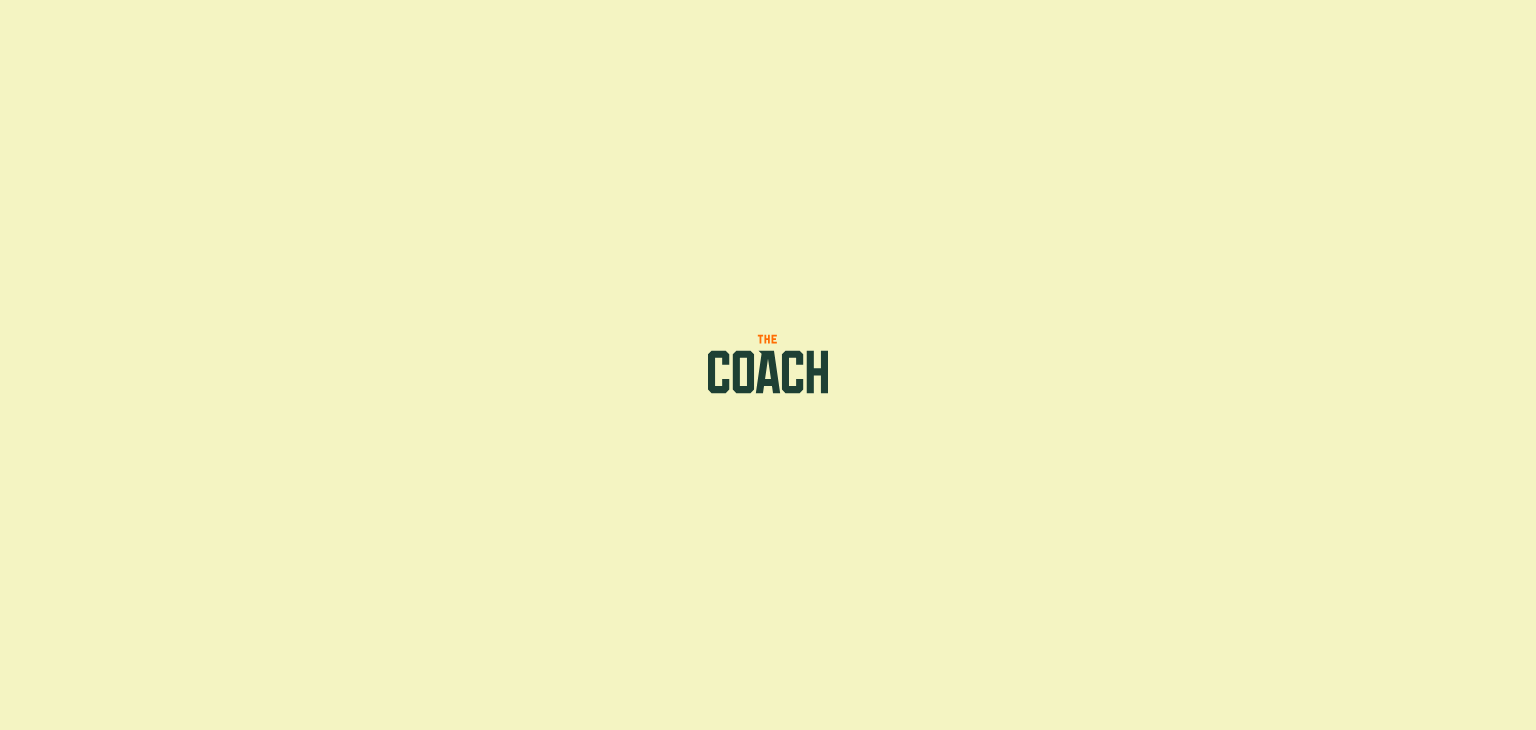 scroll, scrollTop: 0, scrollLeft: 0, axis: both 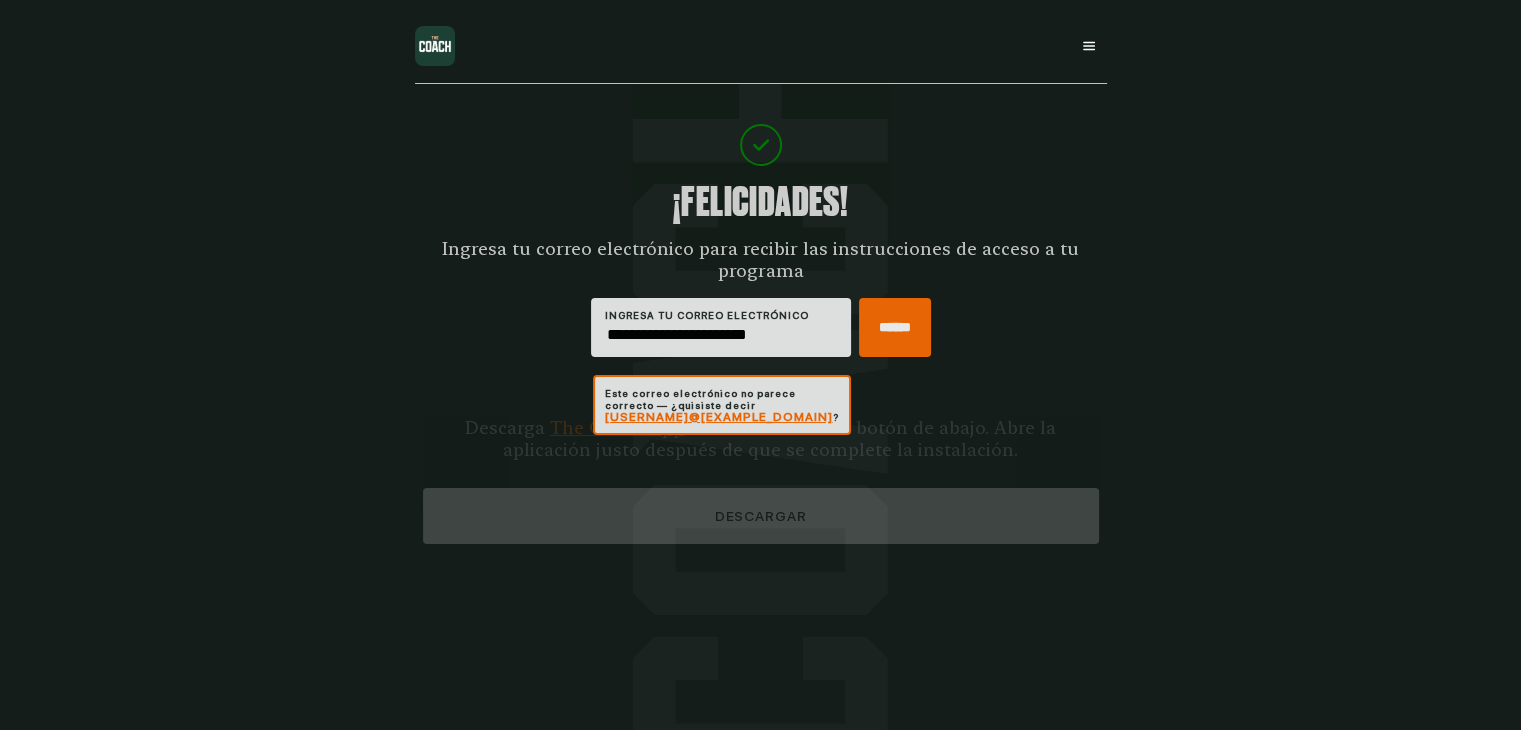 click on "******" at bounding box center (895, 327) 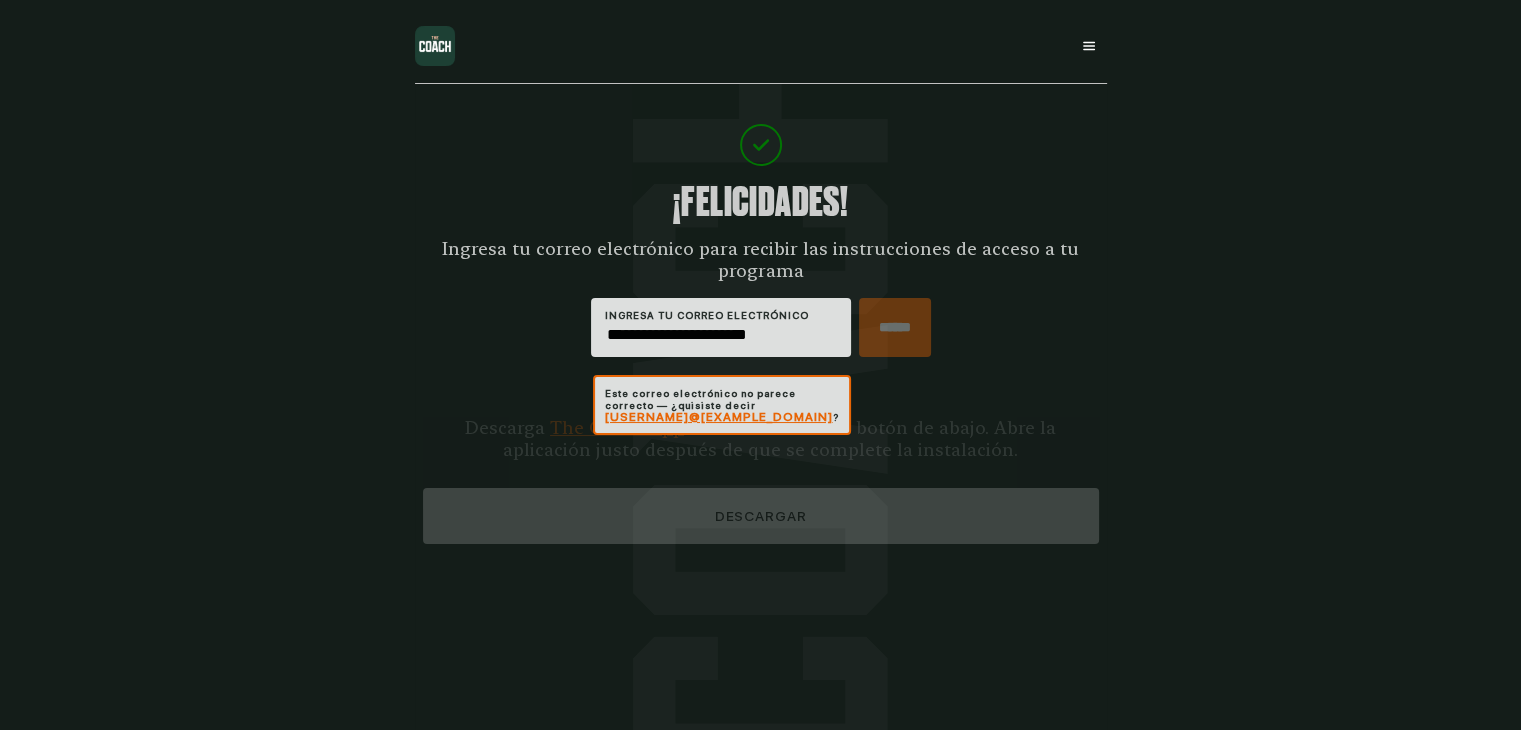 type on "*****" 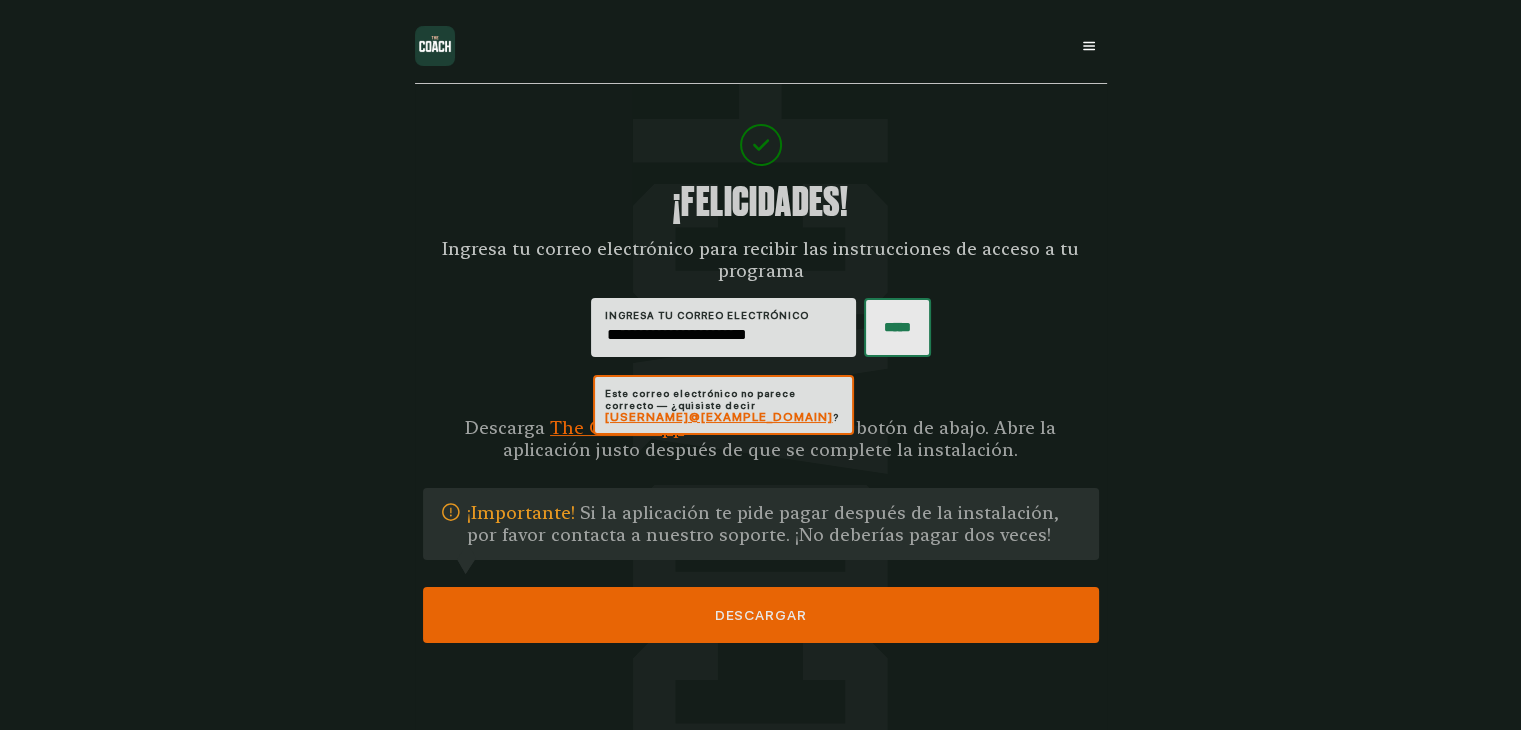 click on "*****" at bounding box center [897, 327] 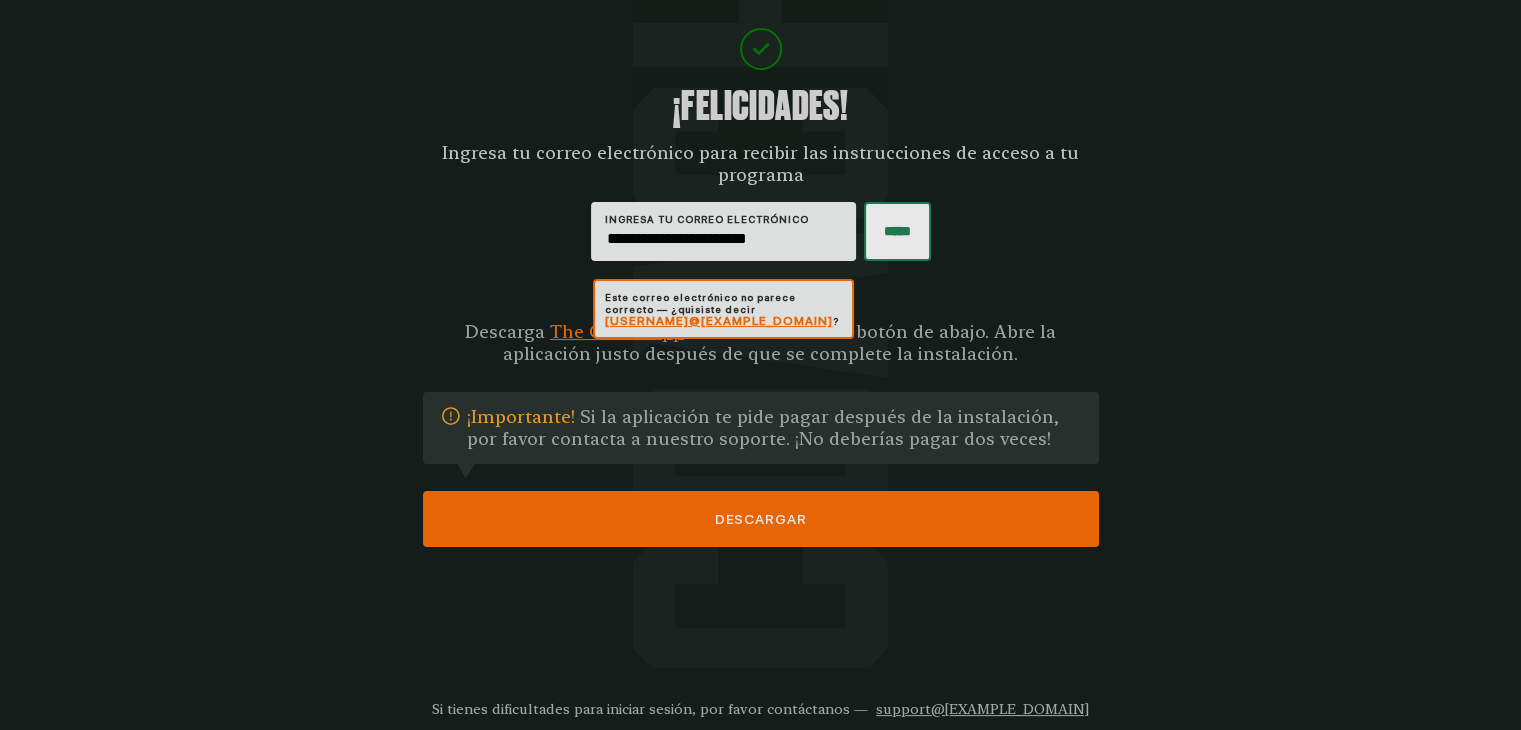 scroll, scrollTop: 100, scrollLeft: 0, axis: vertical 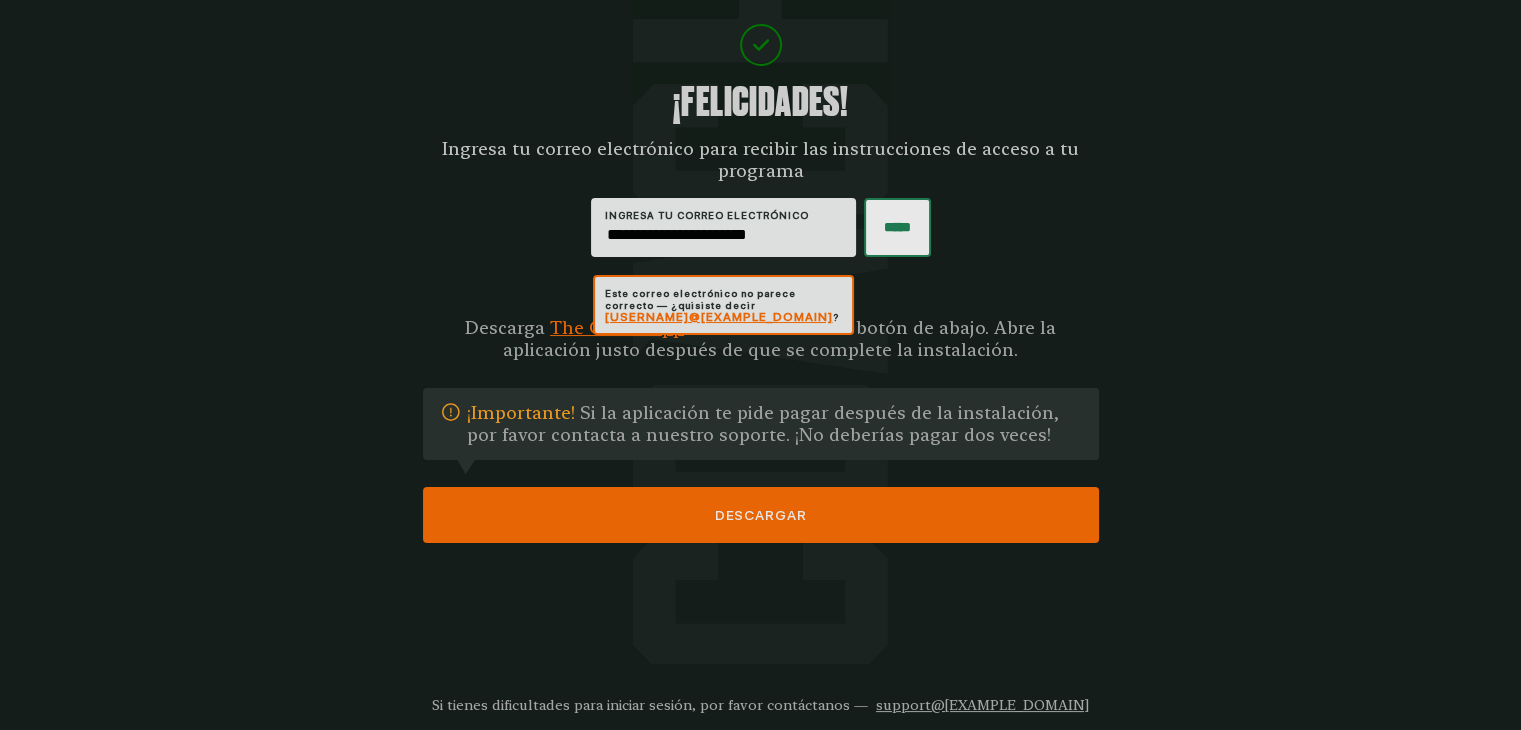 click on "DESCARGAR" at bounding box center (761, 515) 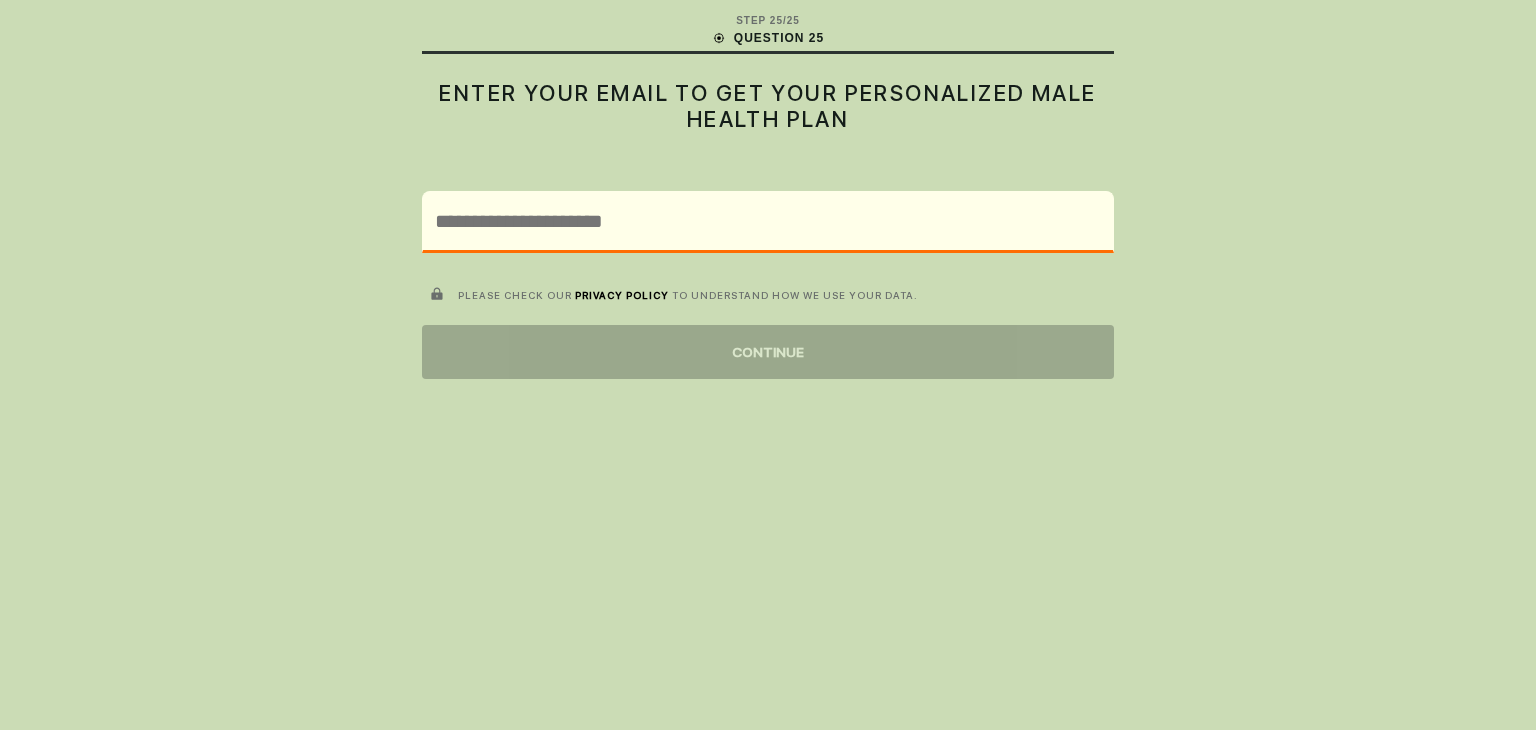 scroll, scrollTop: 0, scrollLeft: 0, axis: both 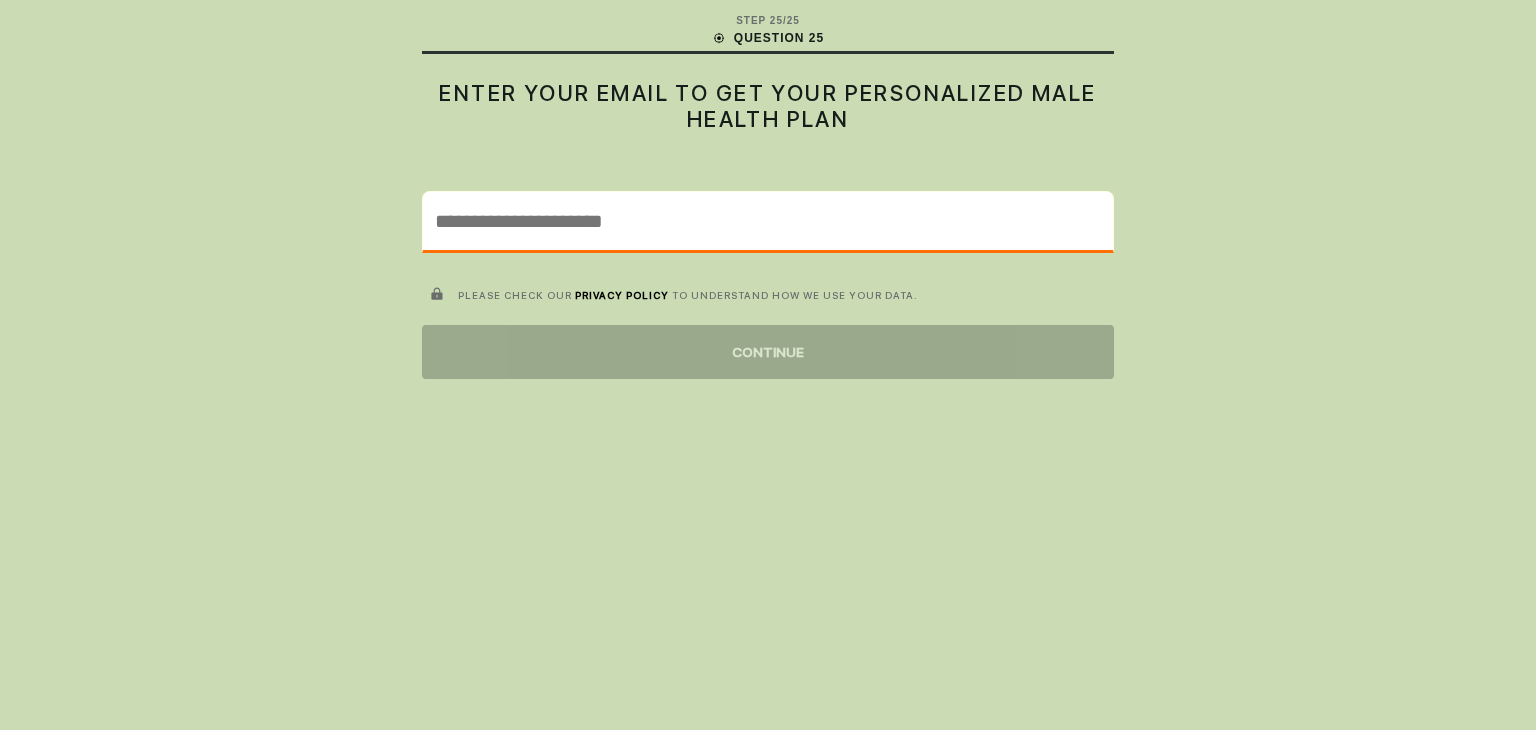 click at bounding box center [768, 221] 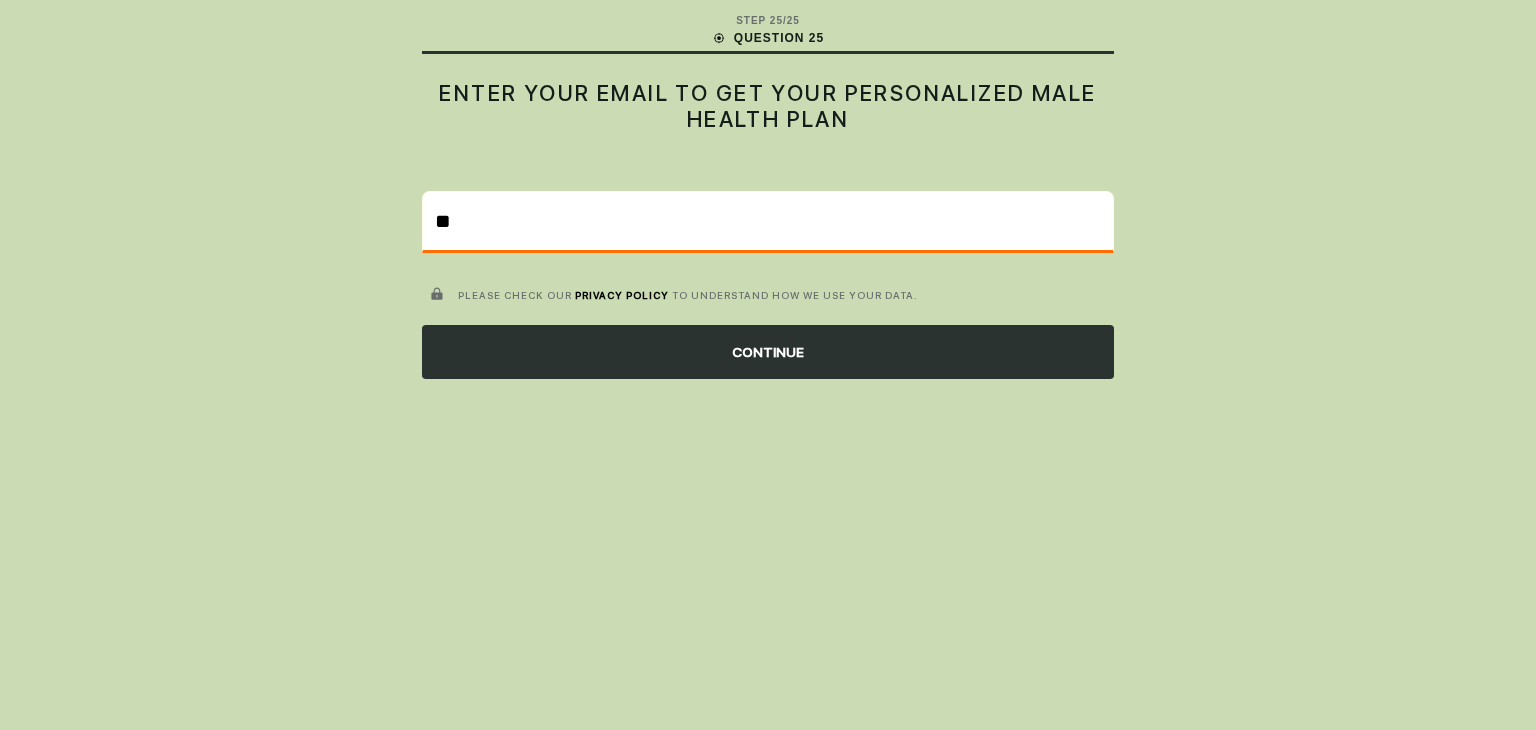 type on "*" 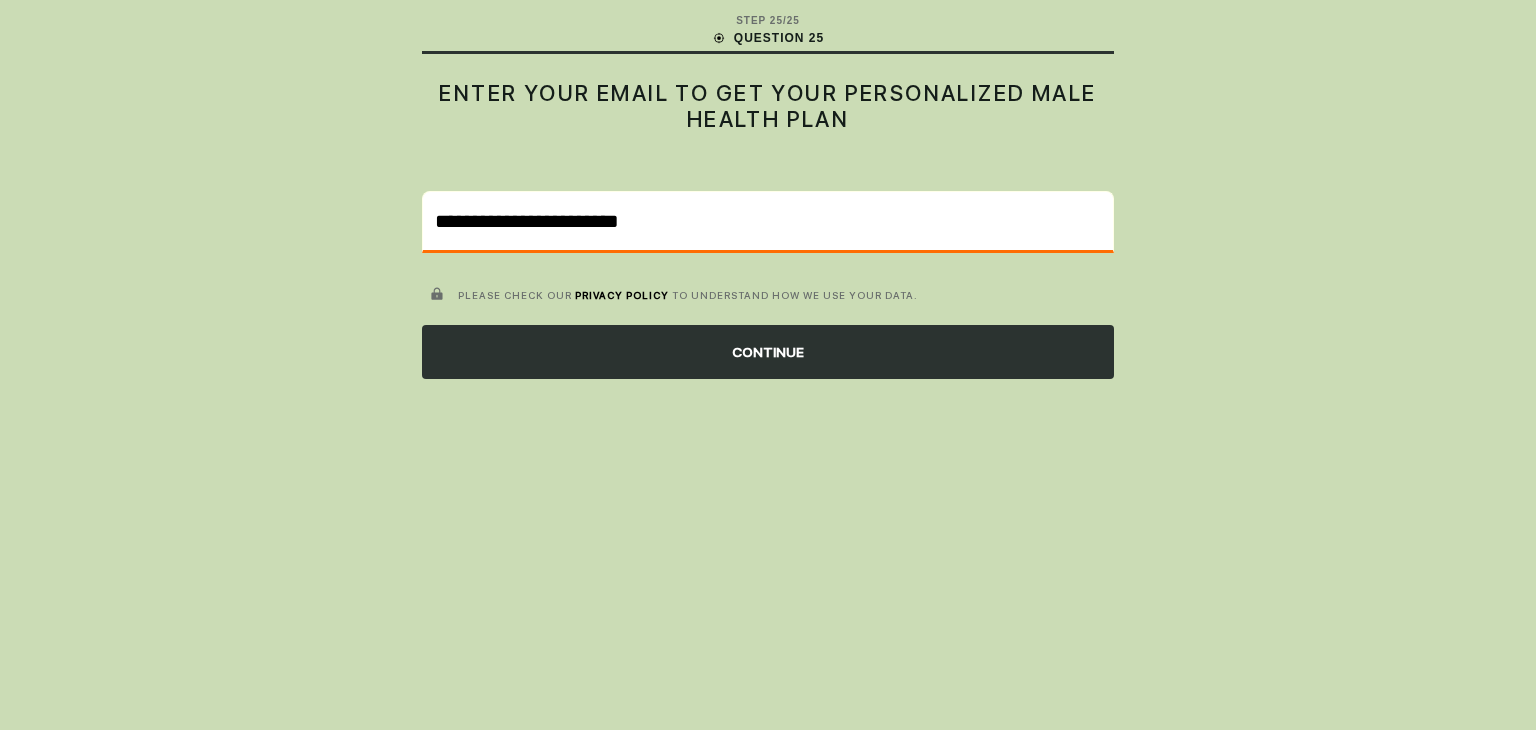 type on "**********" 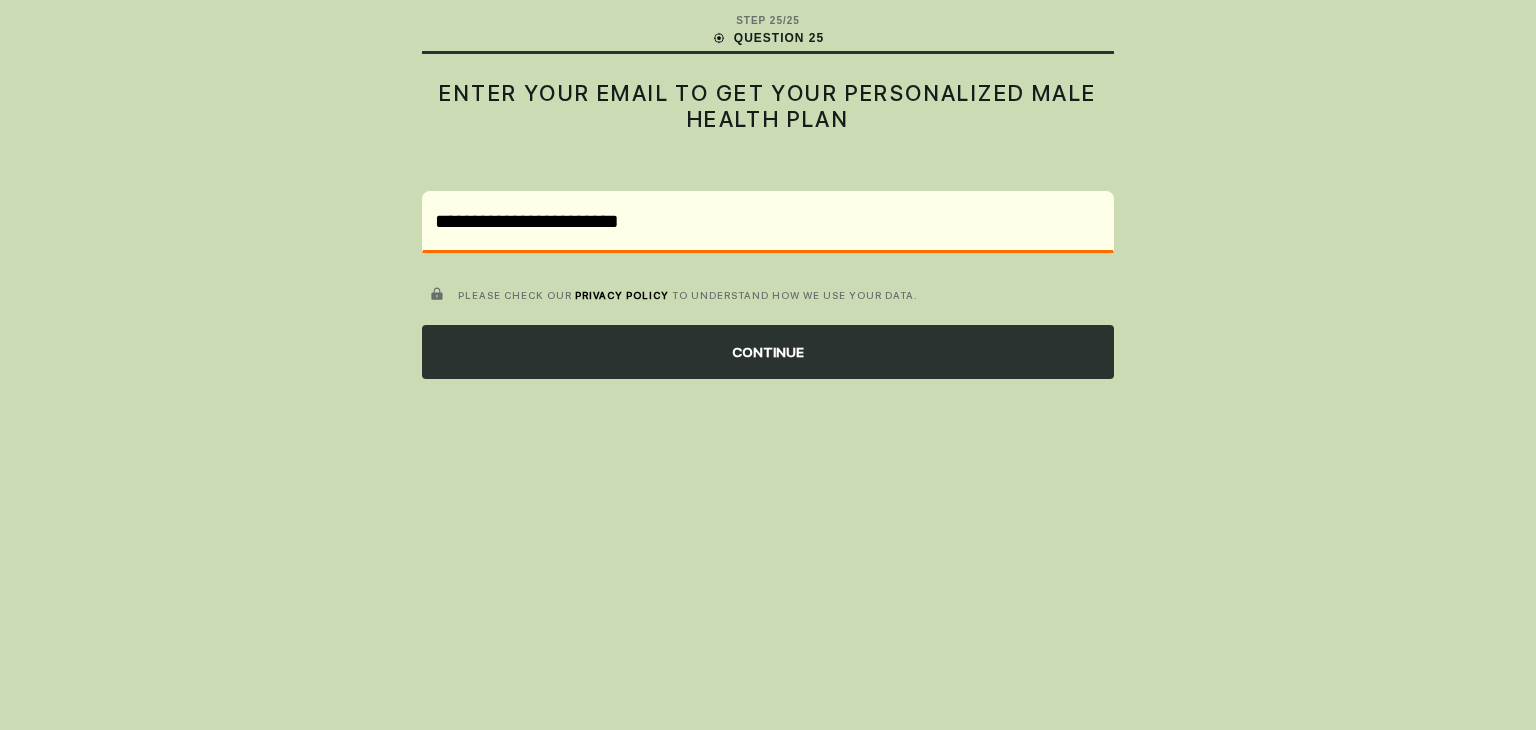 click on "CONTINUE" at bounding box center [768, 352] 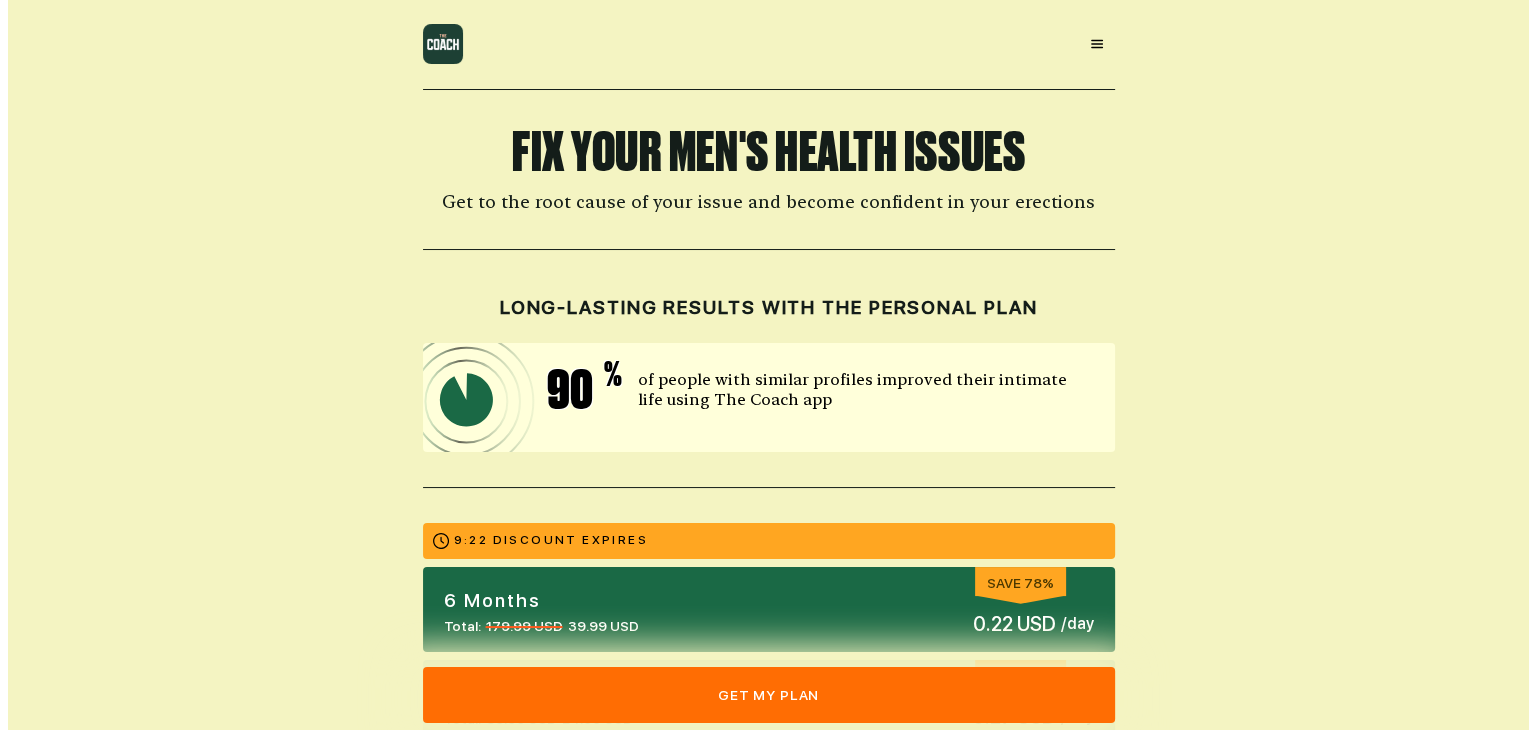 scroll, scrollTop: 0, scrollLeft: 0, axis: both 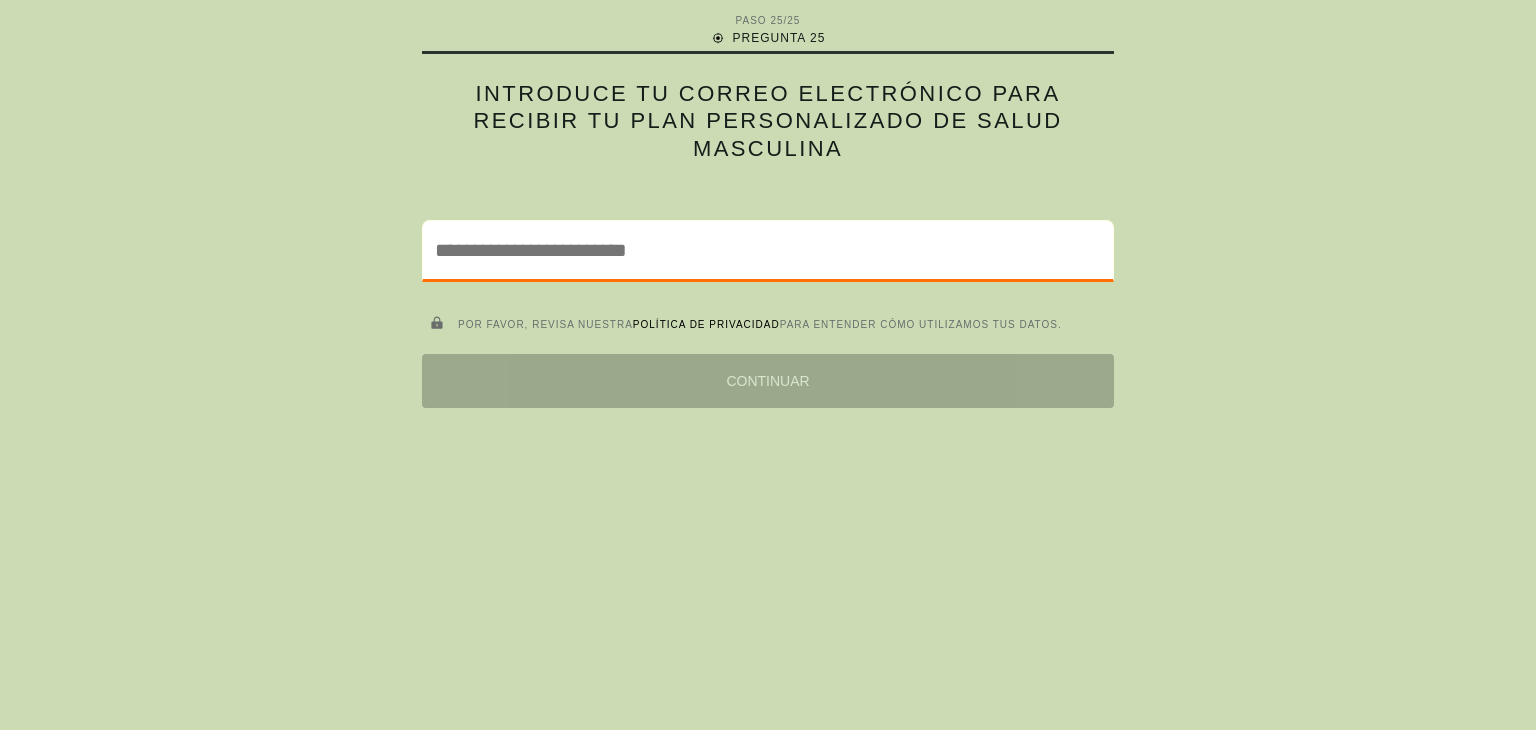 click at bounding box center [768, 250] 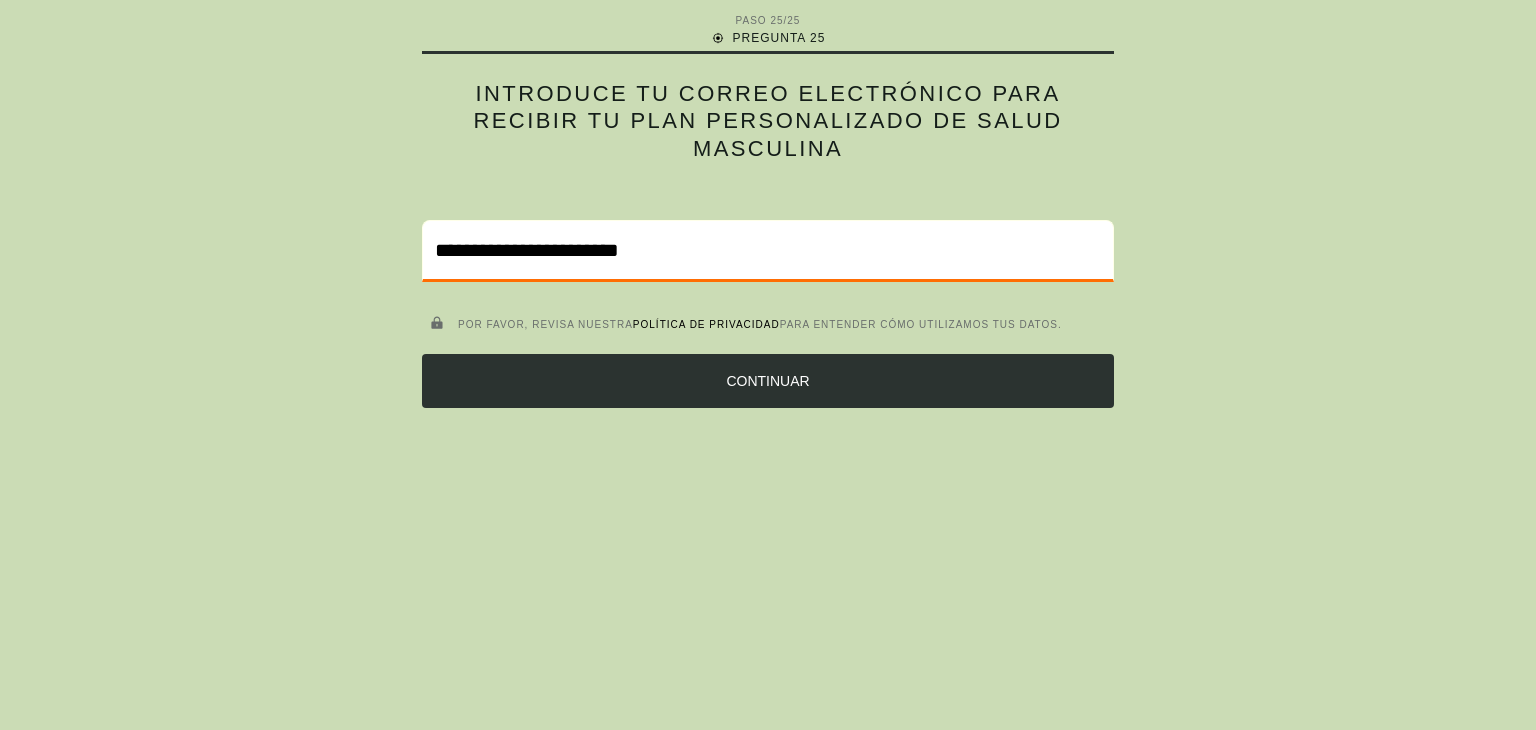 type on "**********" 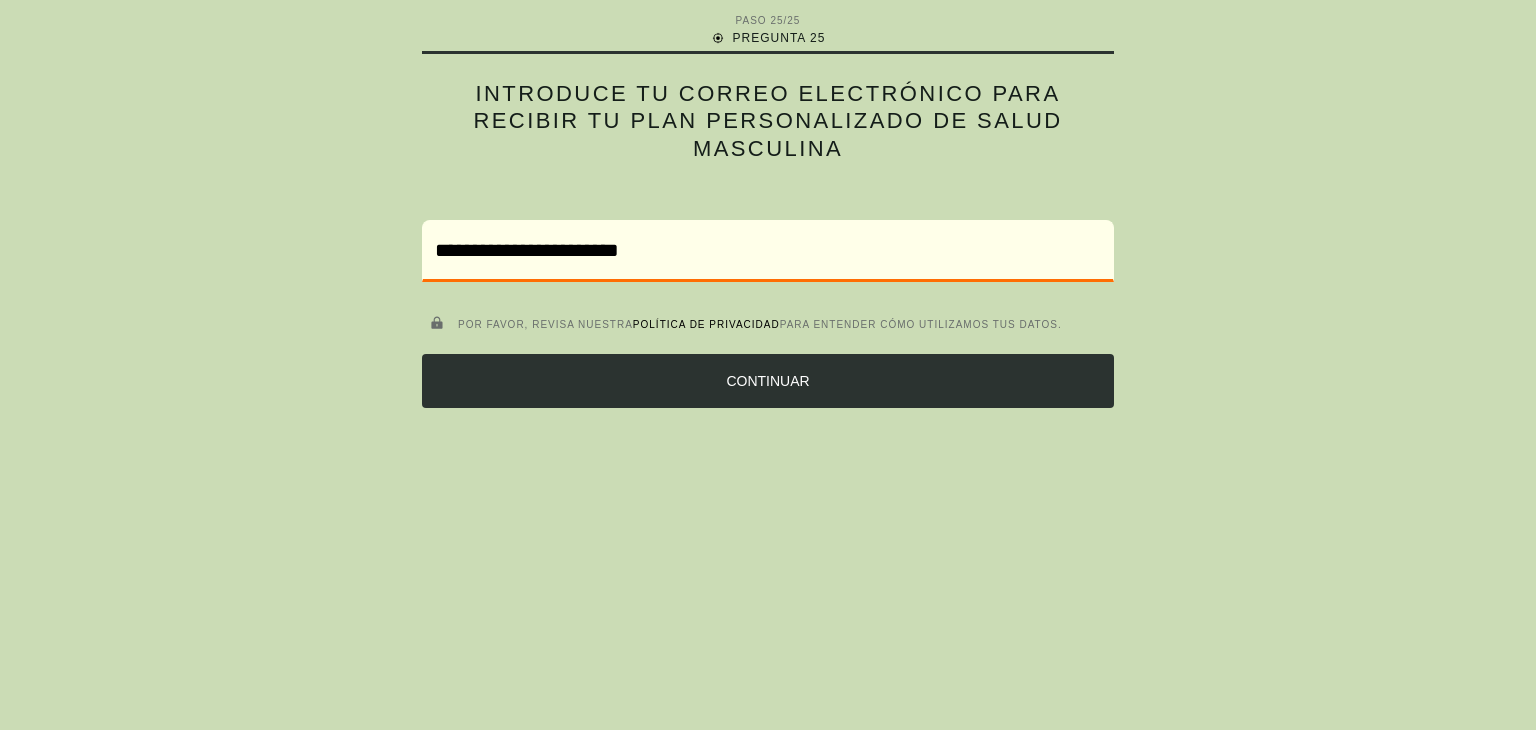 click on "CONTINUAR" at bounding box center [767, 381] 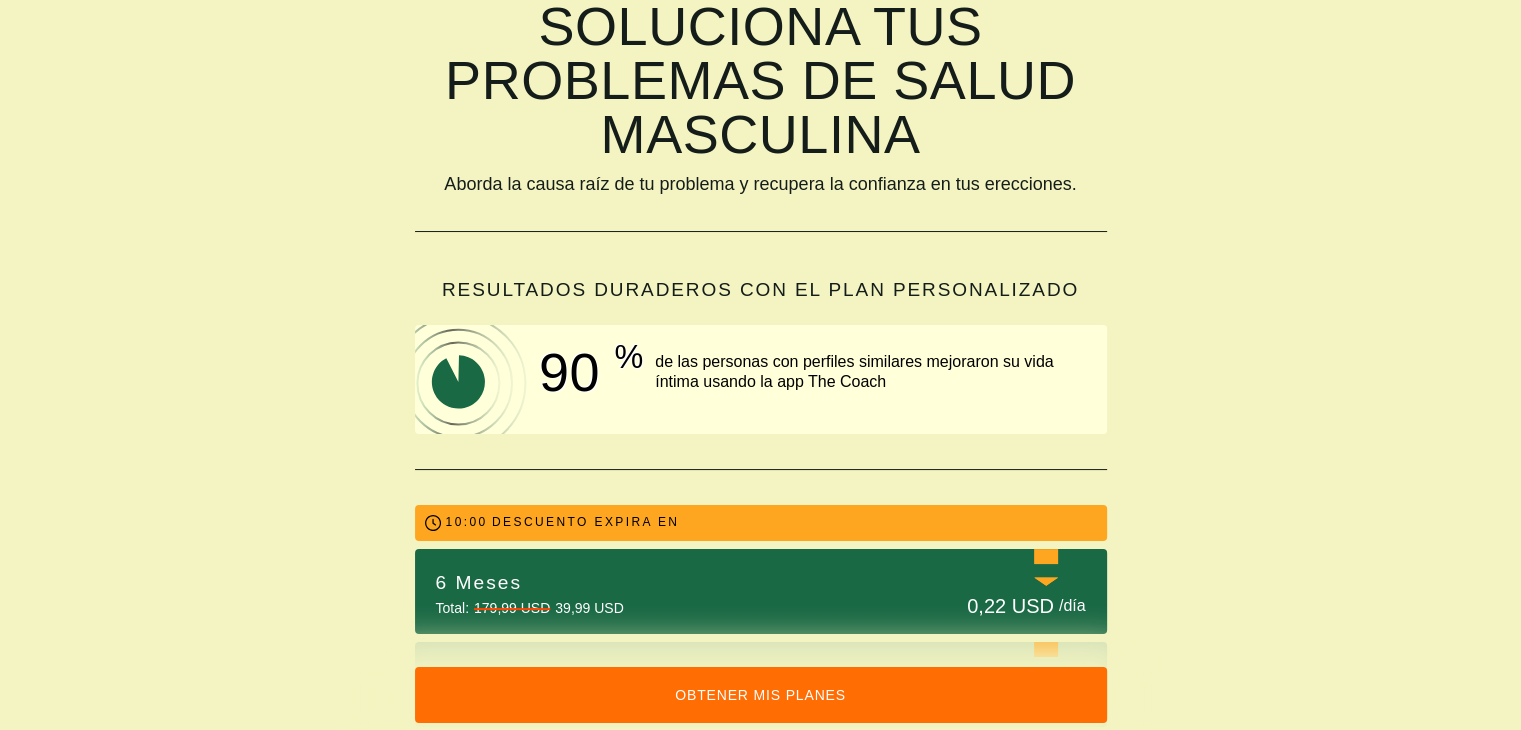 scroll, scrollTop: 102, scrollLeft: 0, axis: vertical 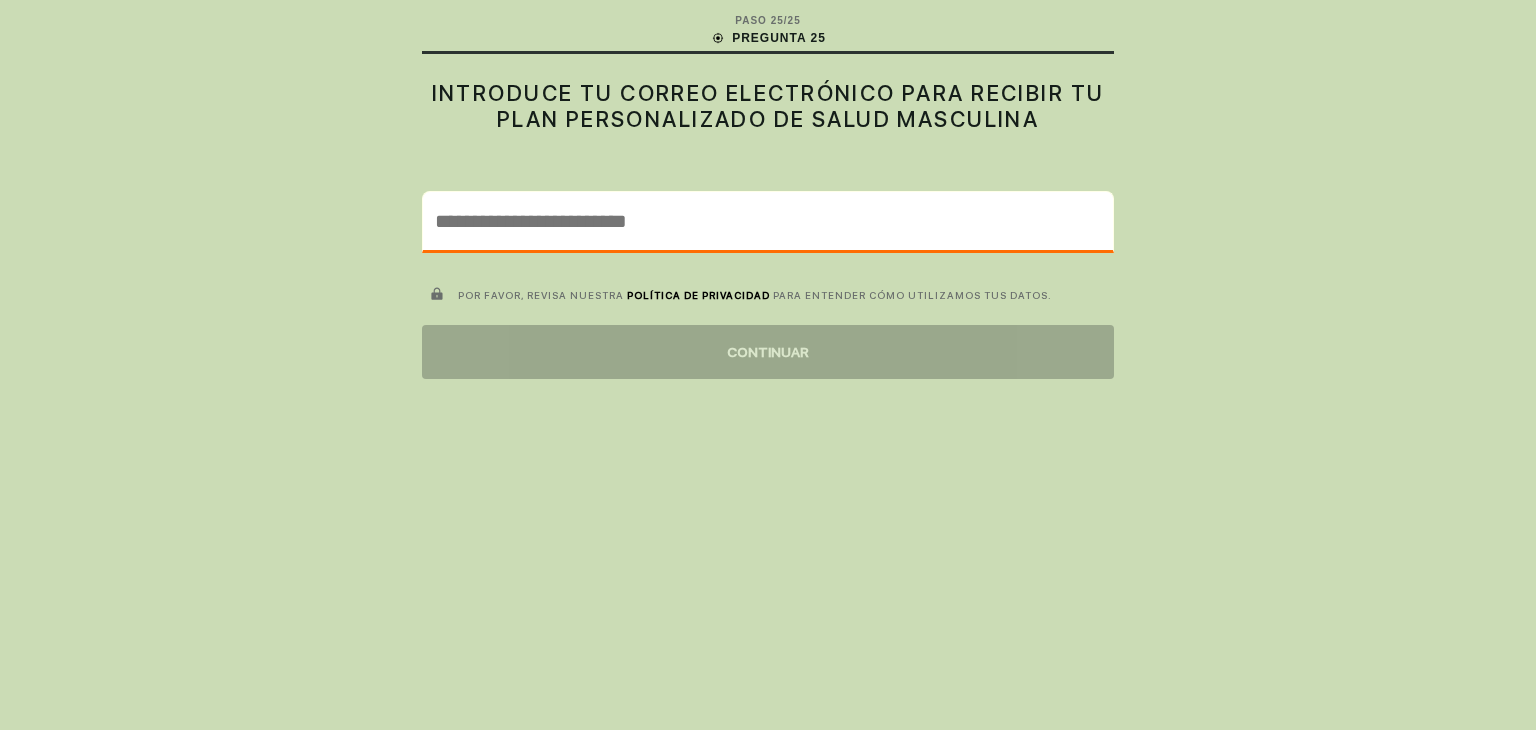 click at bounding box center (768, 221) 